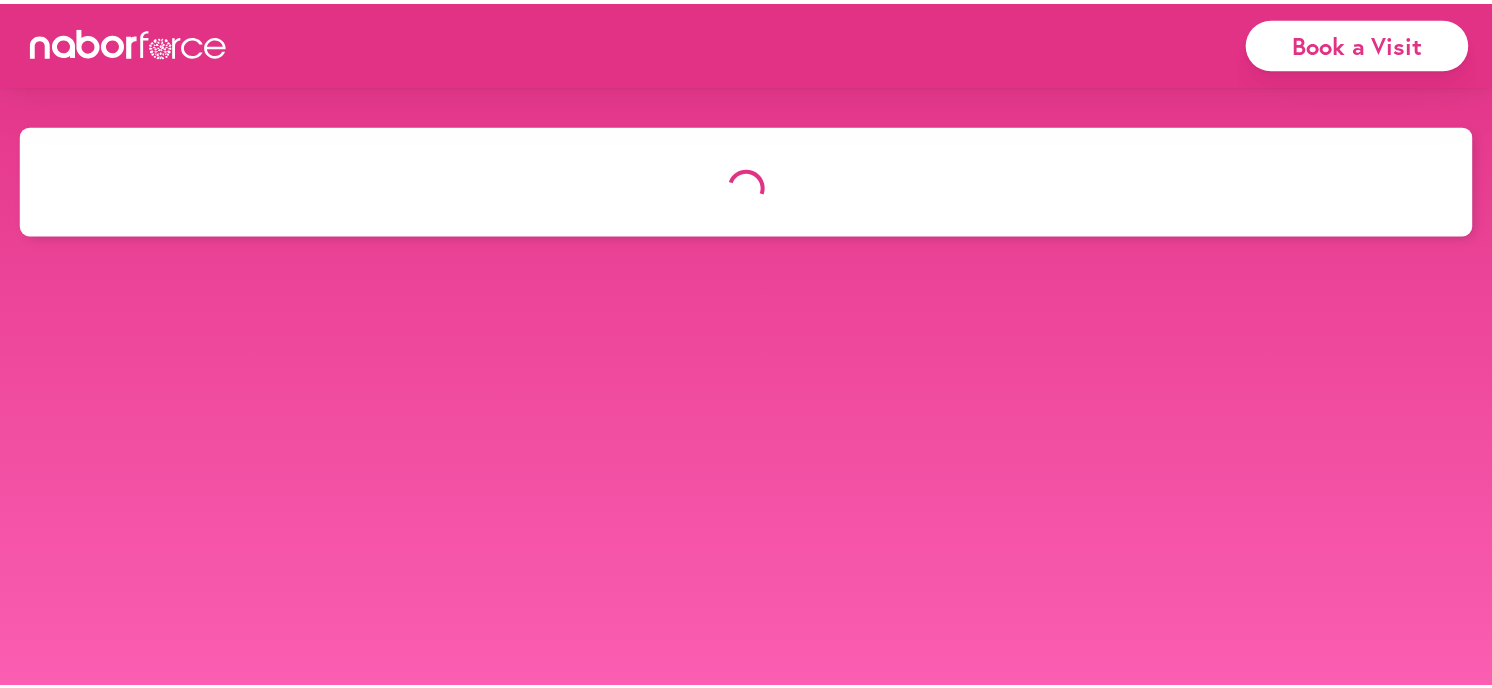scroll, scrollTop: 0, scrollLeft: 0, axis: both 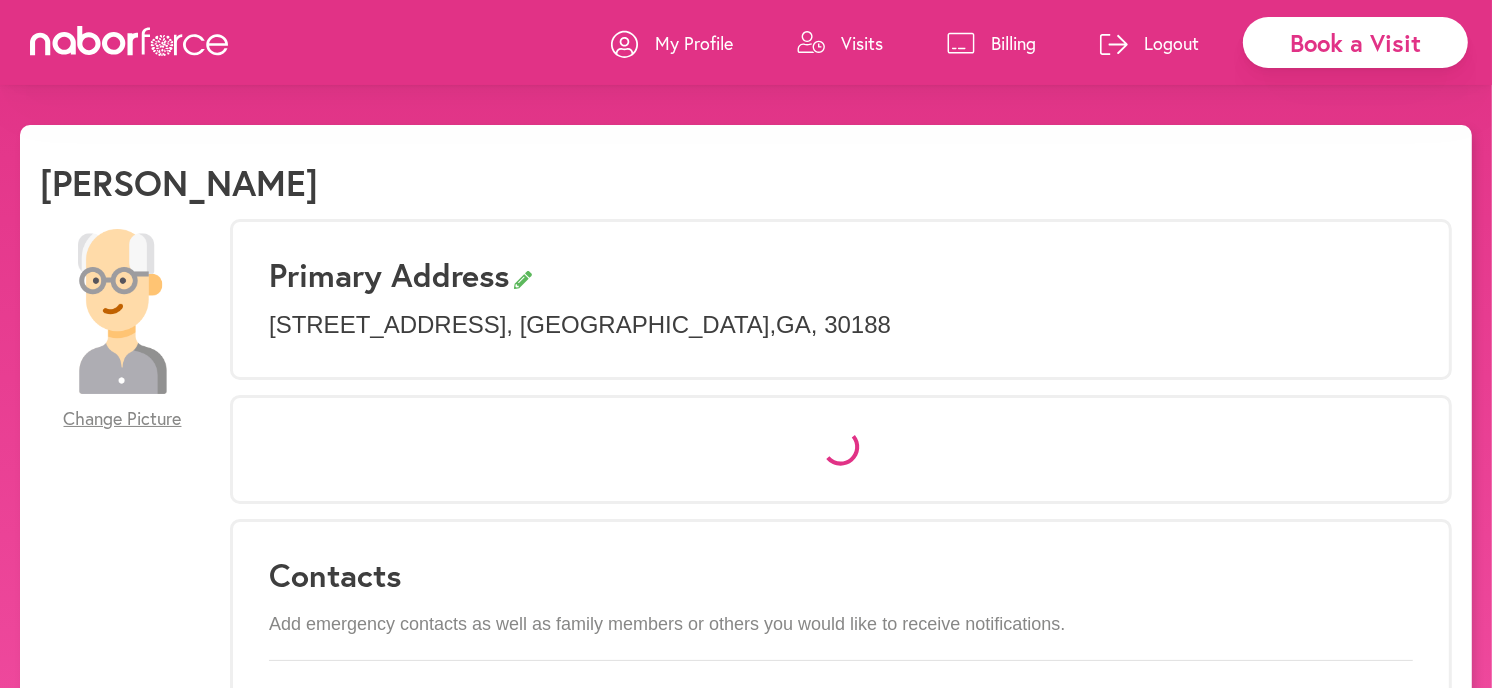 select on "*" 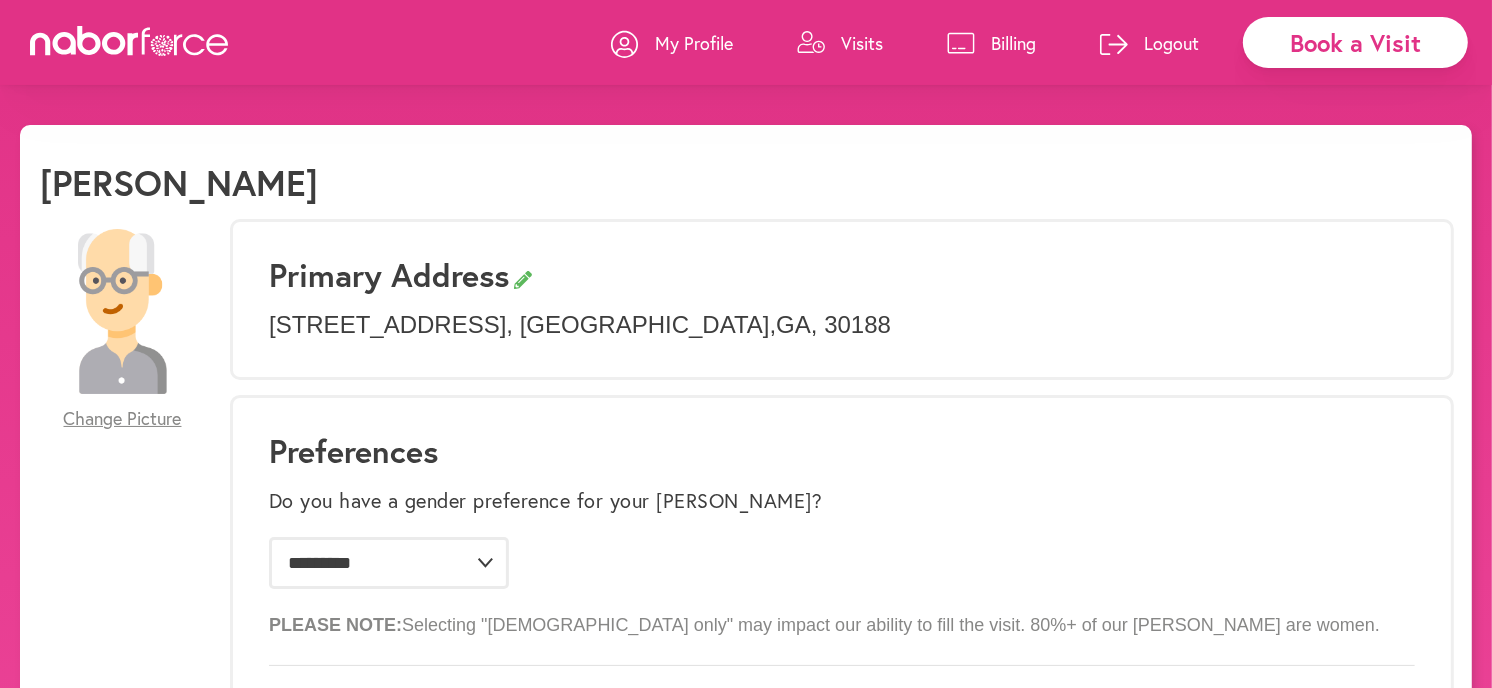 scroll, scrollTop: 0, scrollLeft: 0, axis: both 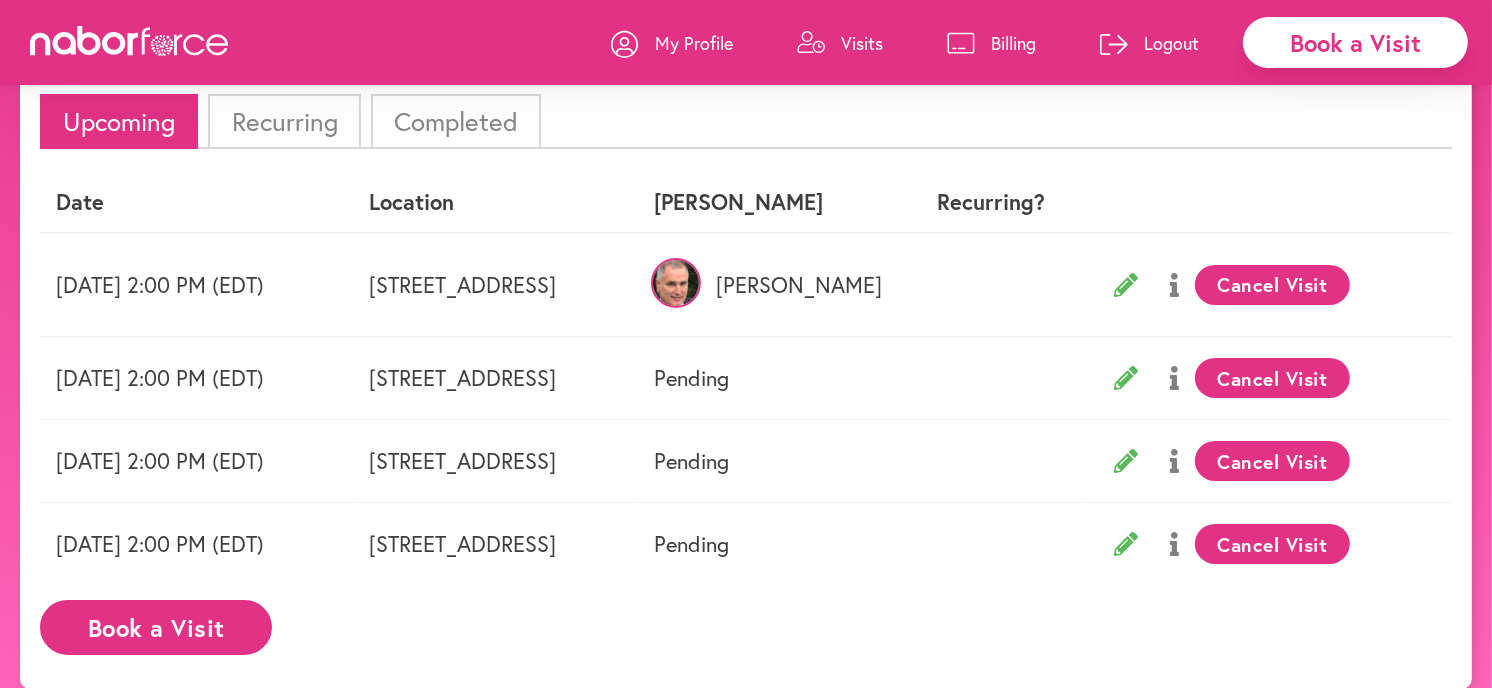 click on "Recurring" at bounding box center [284, 121] 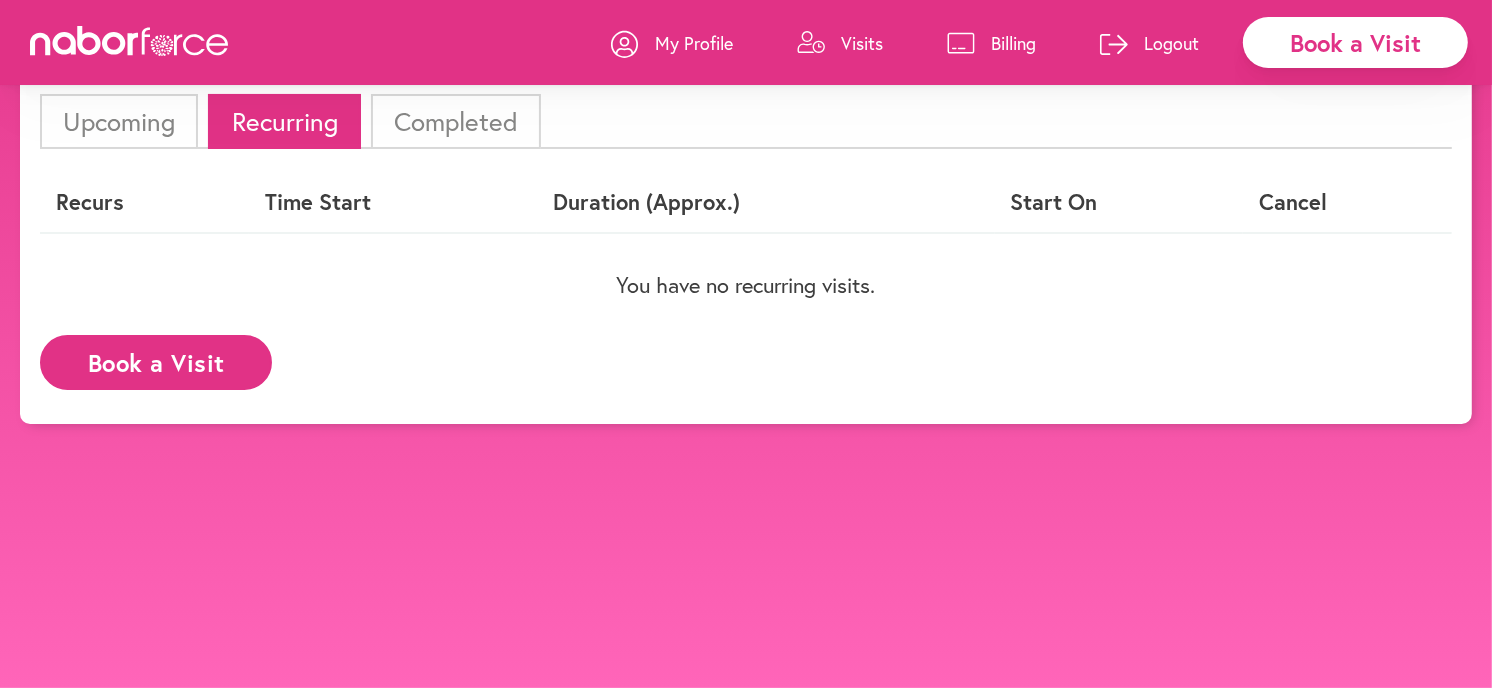 click on "Upcoming" at bounding box center (119, 121) 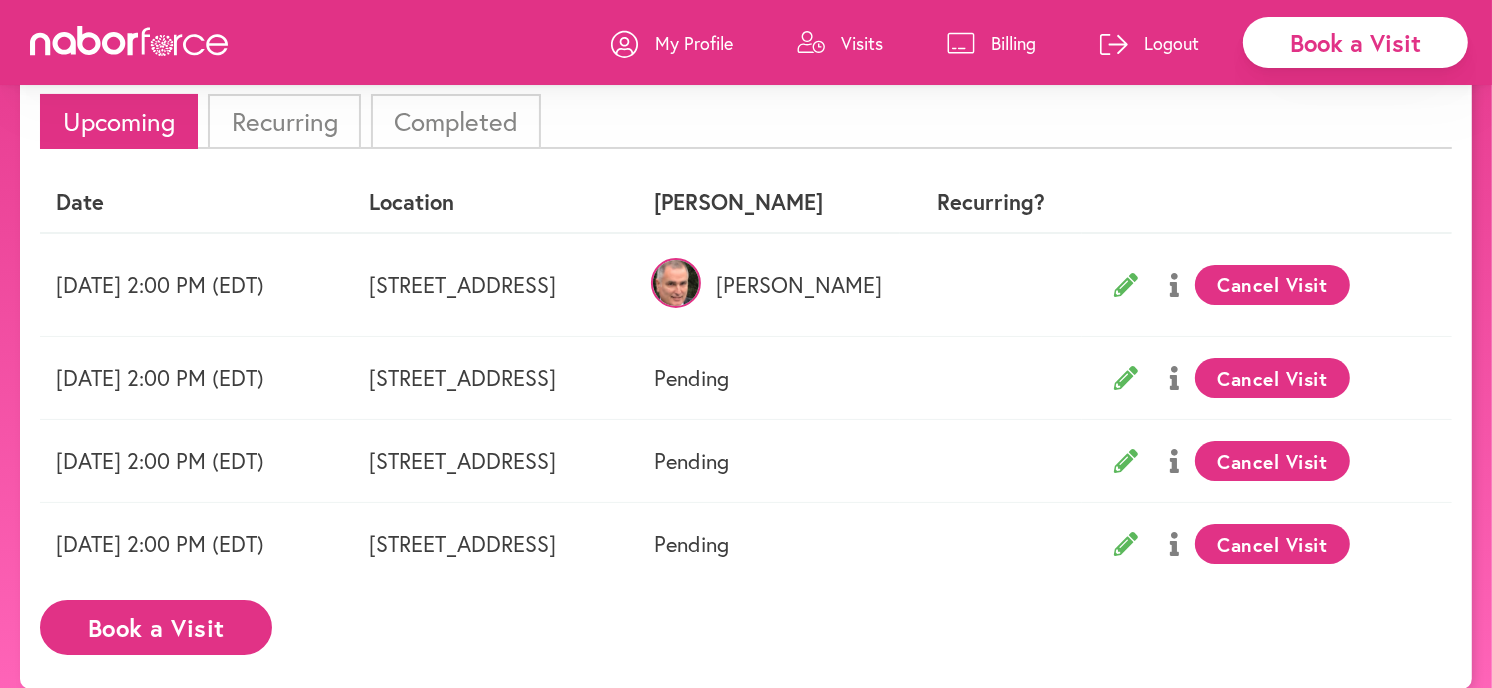 click on "Book a Visit" at bounding box center (156, 627) 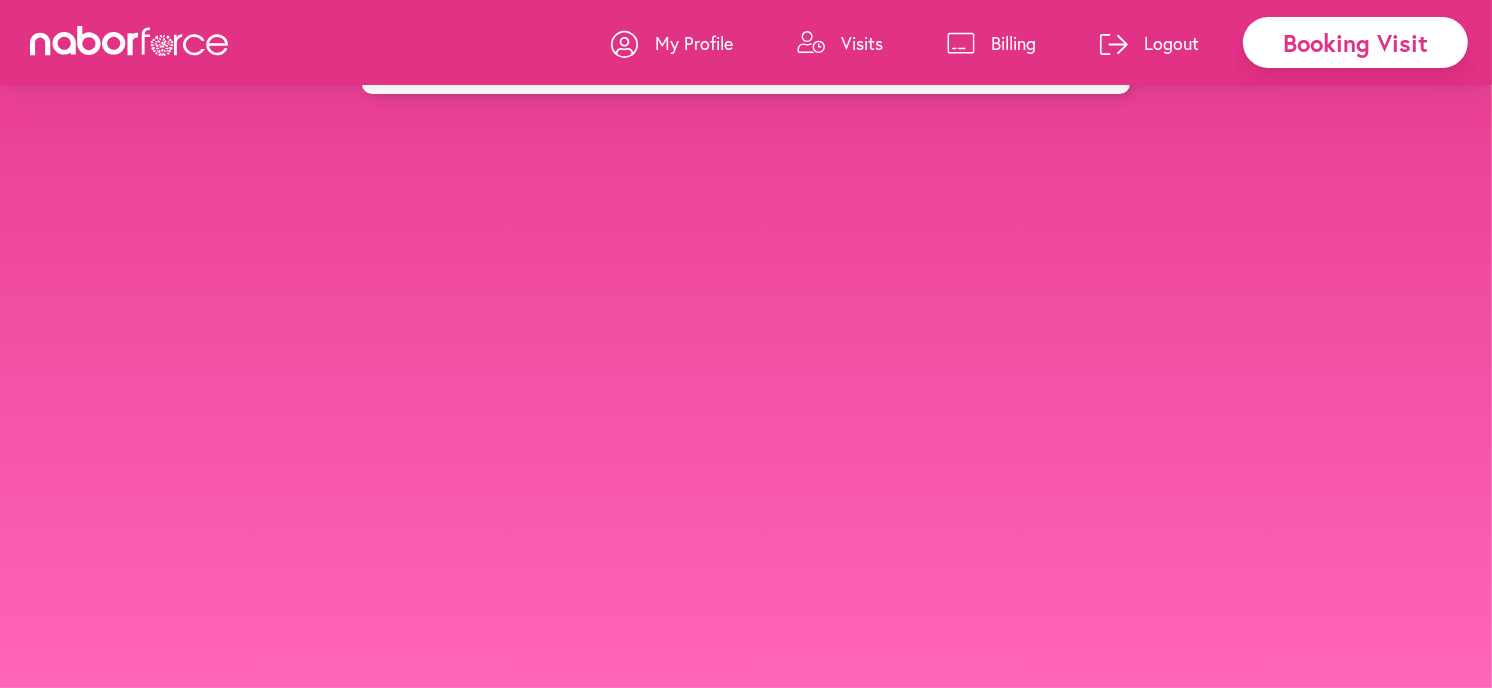 scroll, scrollTop: 0, scrollLeft: 0, axis: both 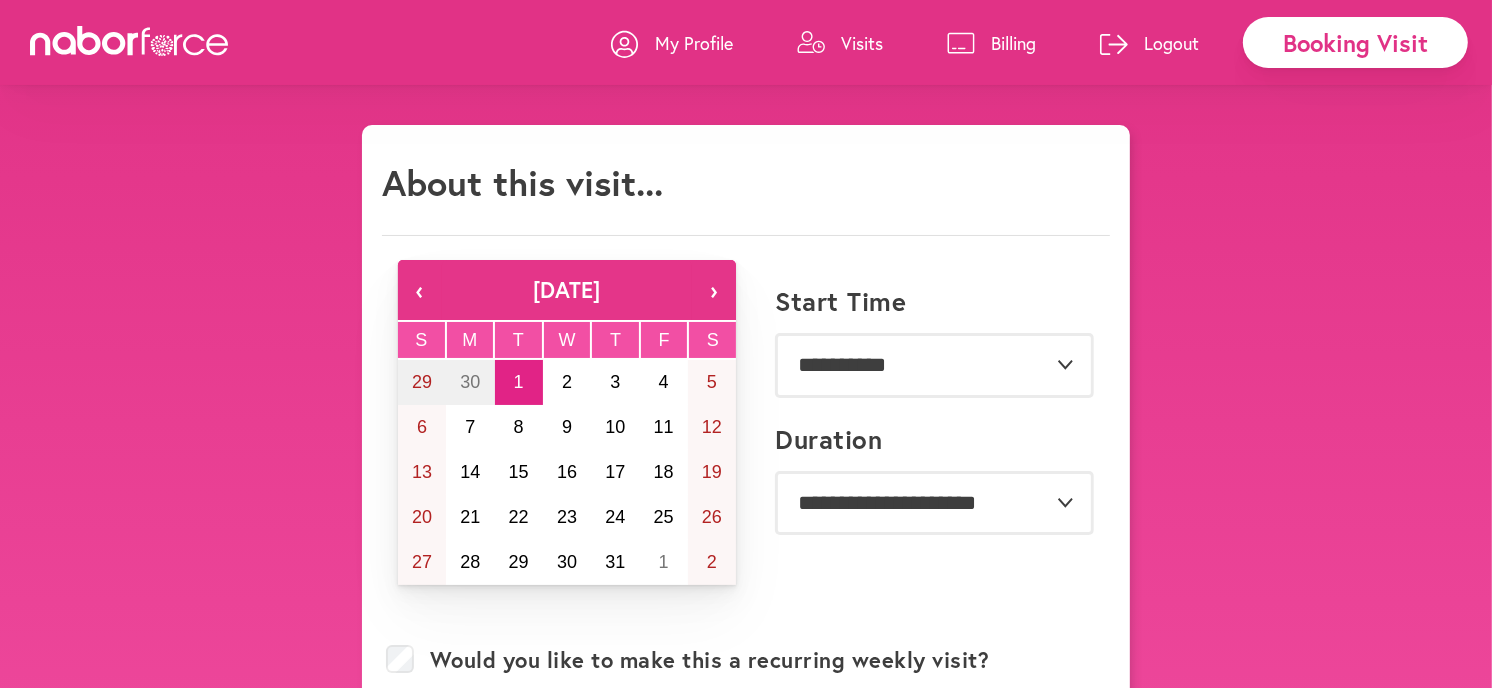 click on "Visits" at bounding box center [862, 43] 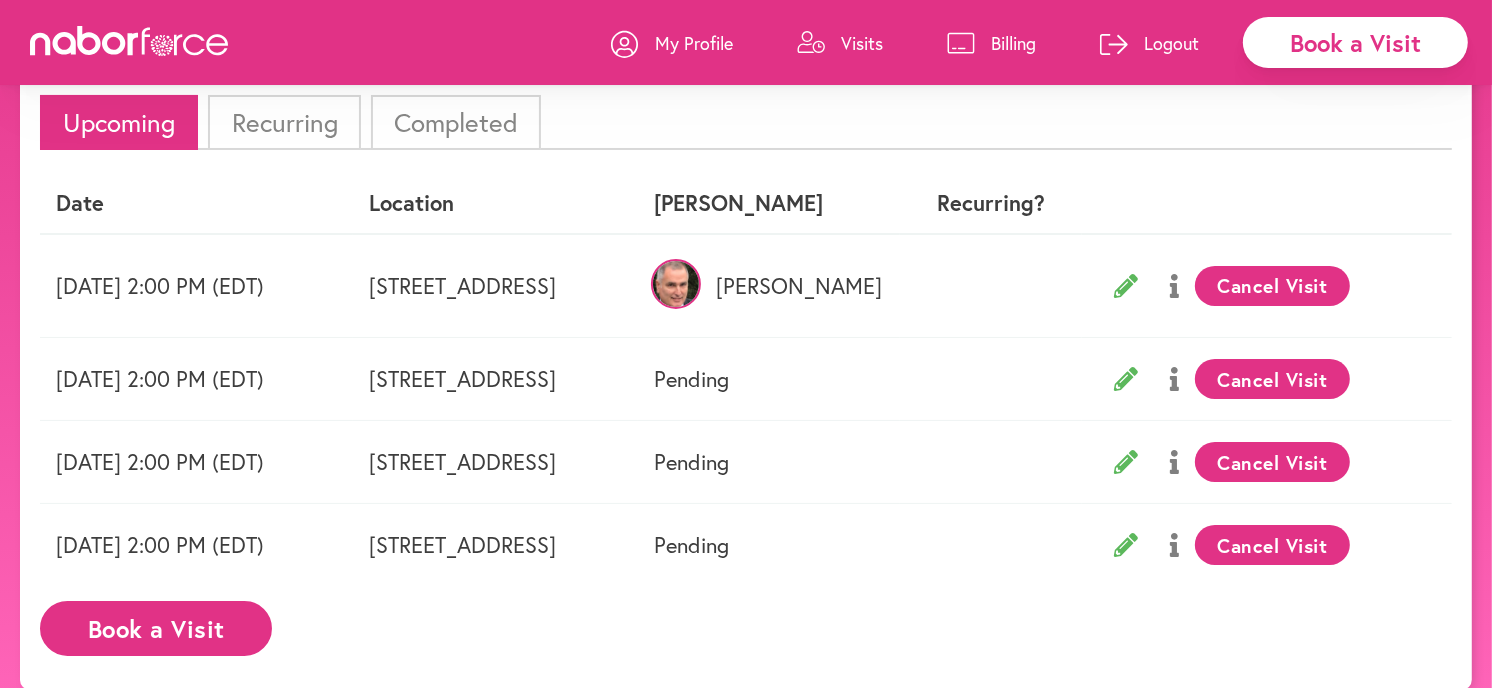 scroll, scrollTop: 125, scrollLeft: 0, axis: vertical 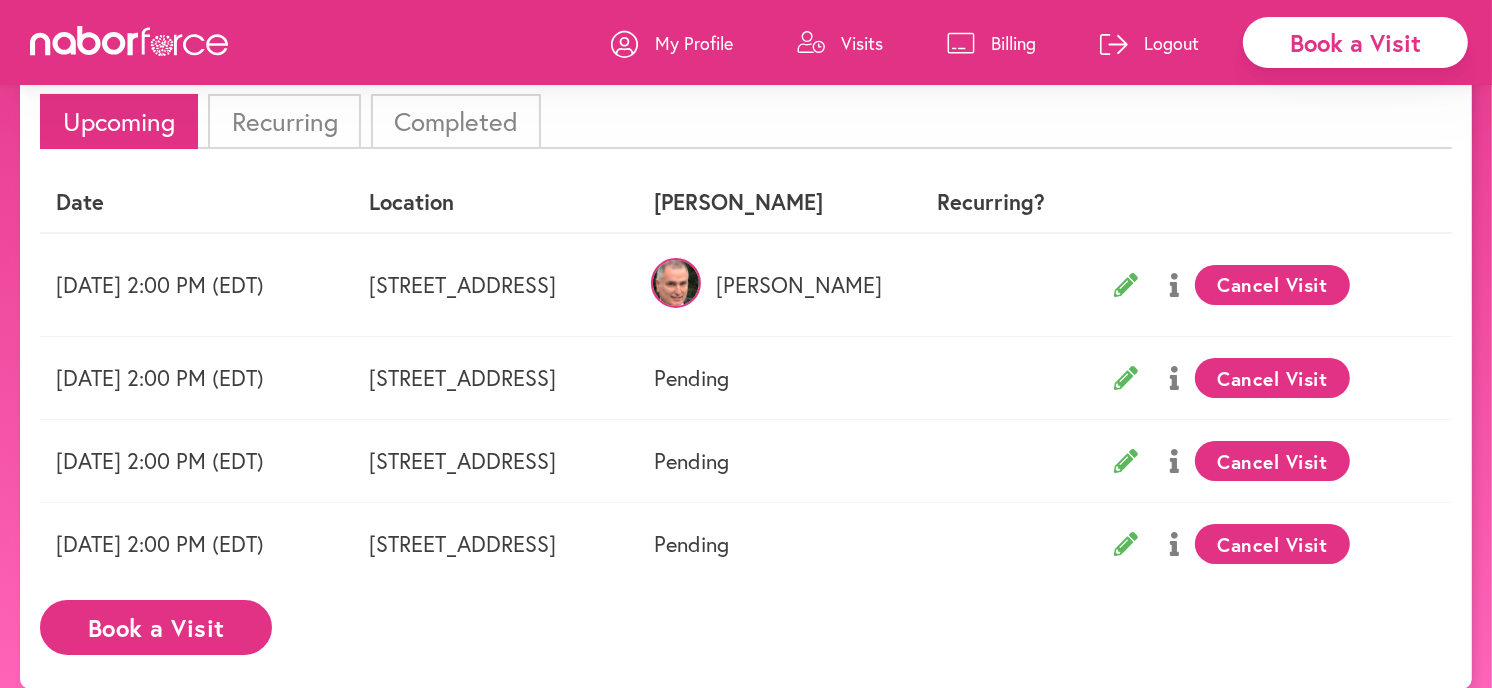 click on "Book a Visit" at bounding box center [1355, 42] 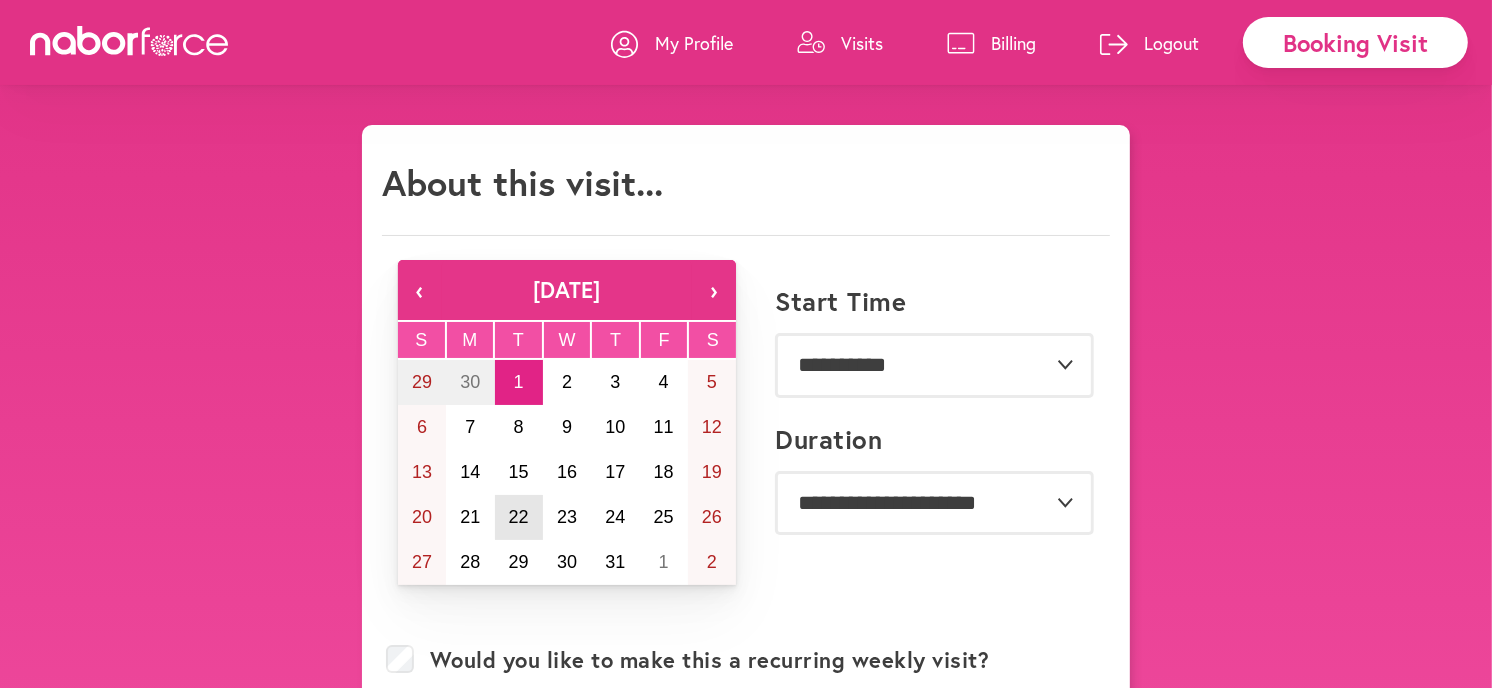 click on "22" at bounding box center [519, 517] 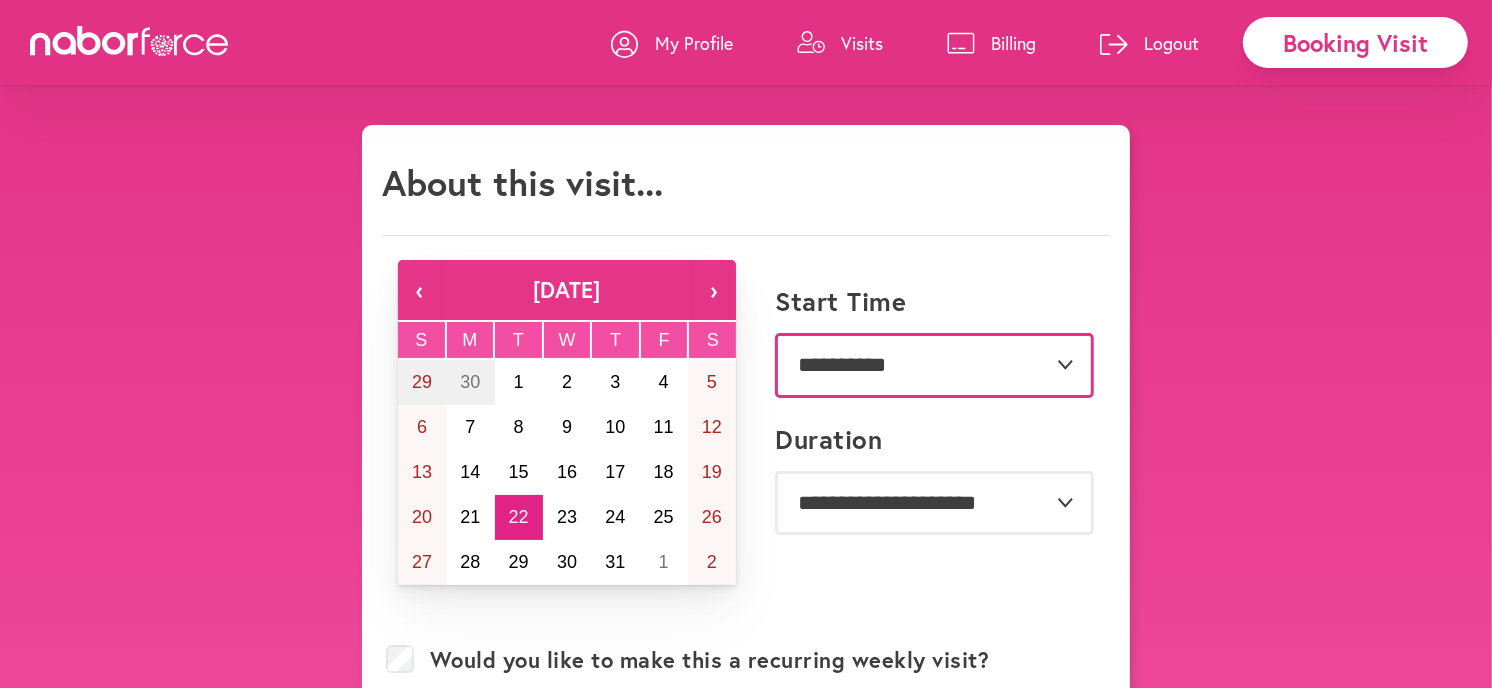 click on "**********" at bounding box center (934, 365) 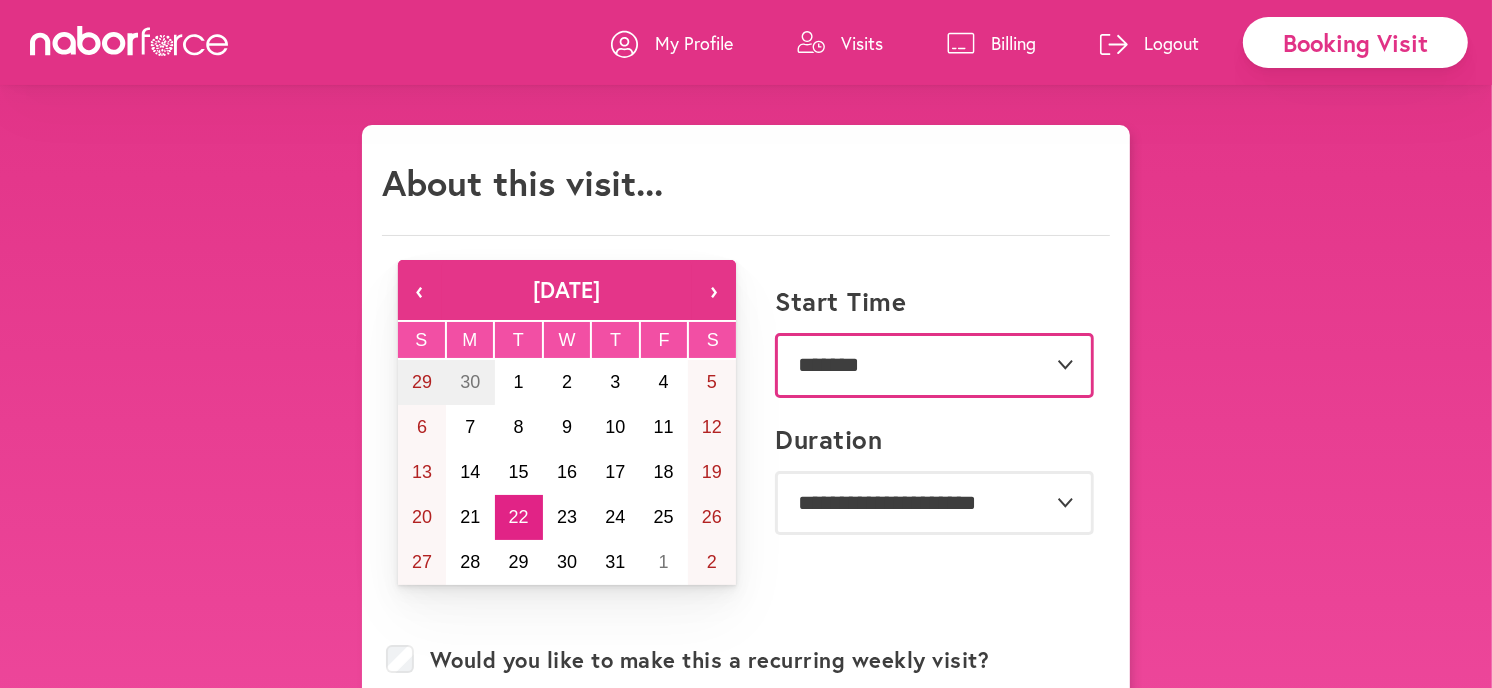 click on "**********" at bounding box center [934, 365] 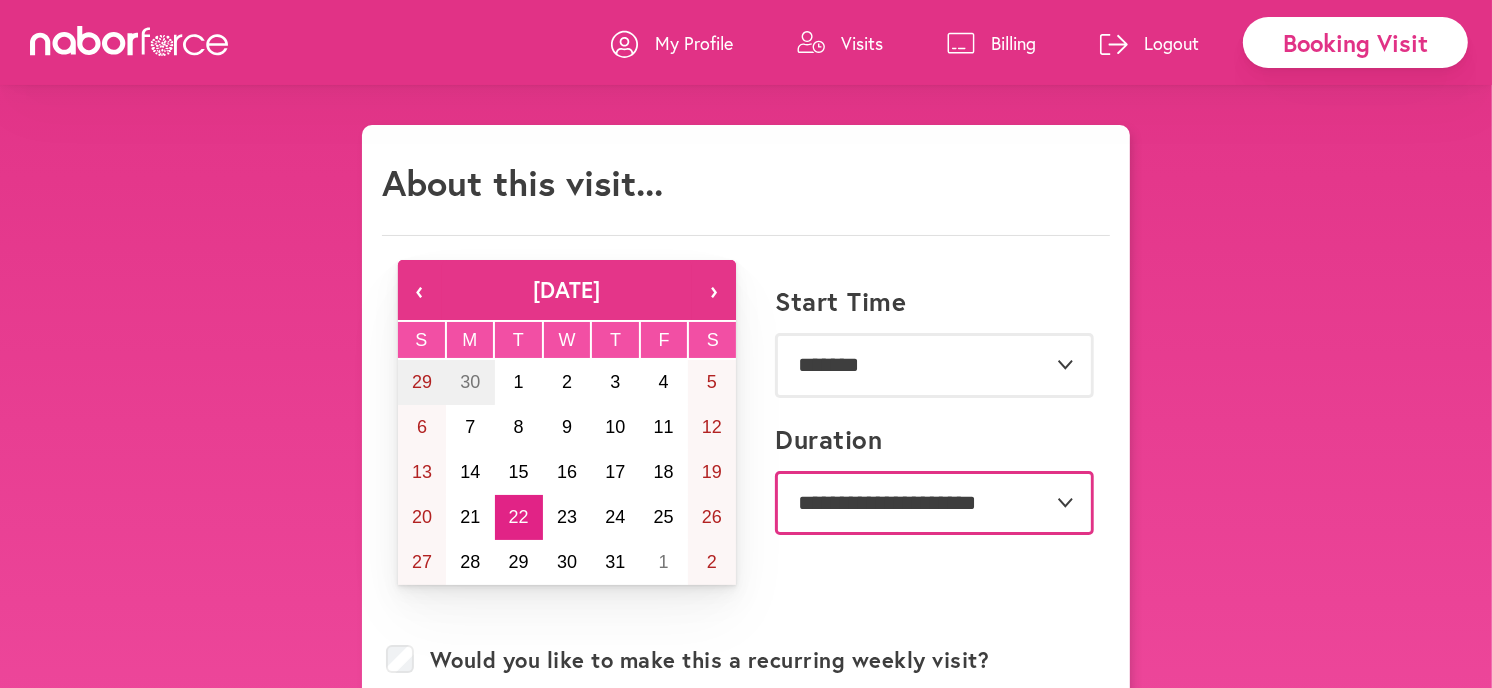 click on "**********" at bounding box center [934, 503] 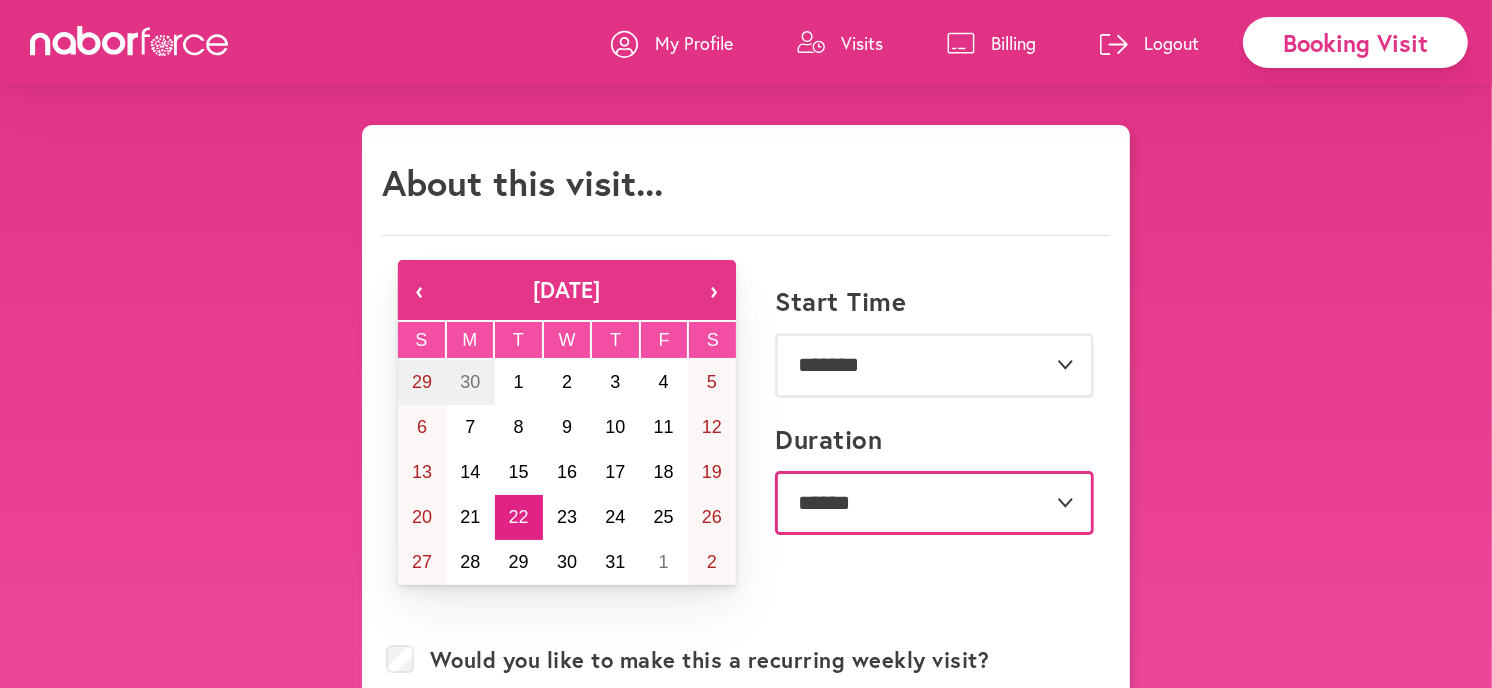 click on "**********" at bounding box center [934, 503] 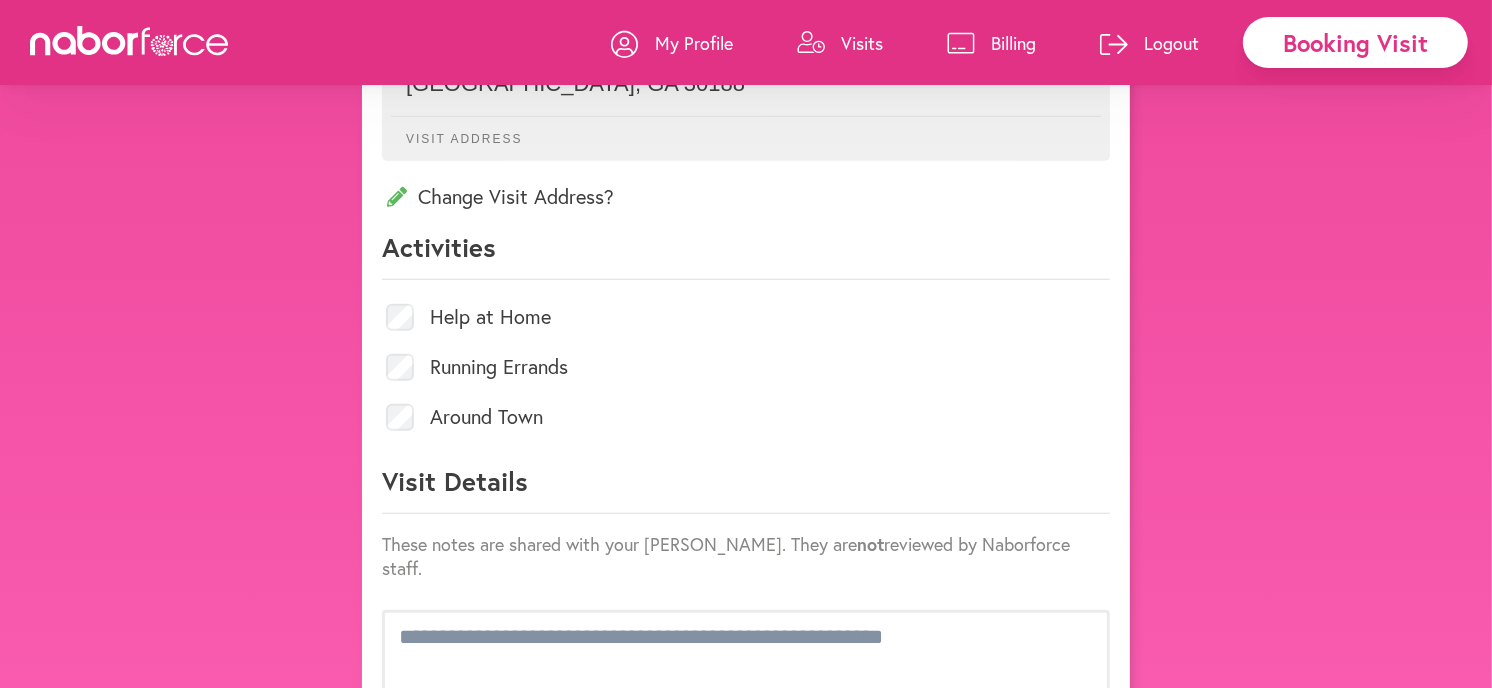 scroll, scrollTop: 777, scrollLeft: 0, axis: vertical 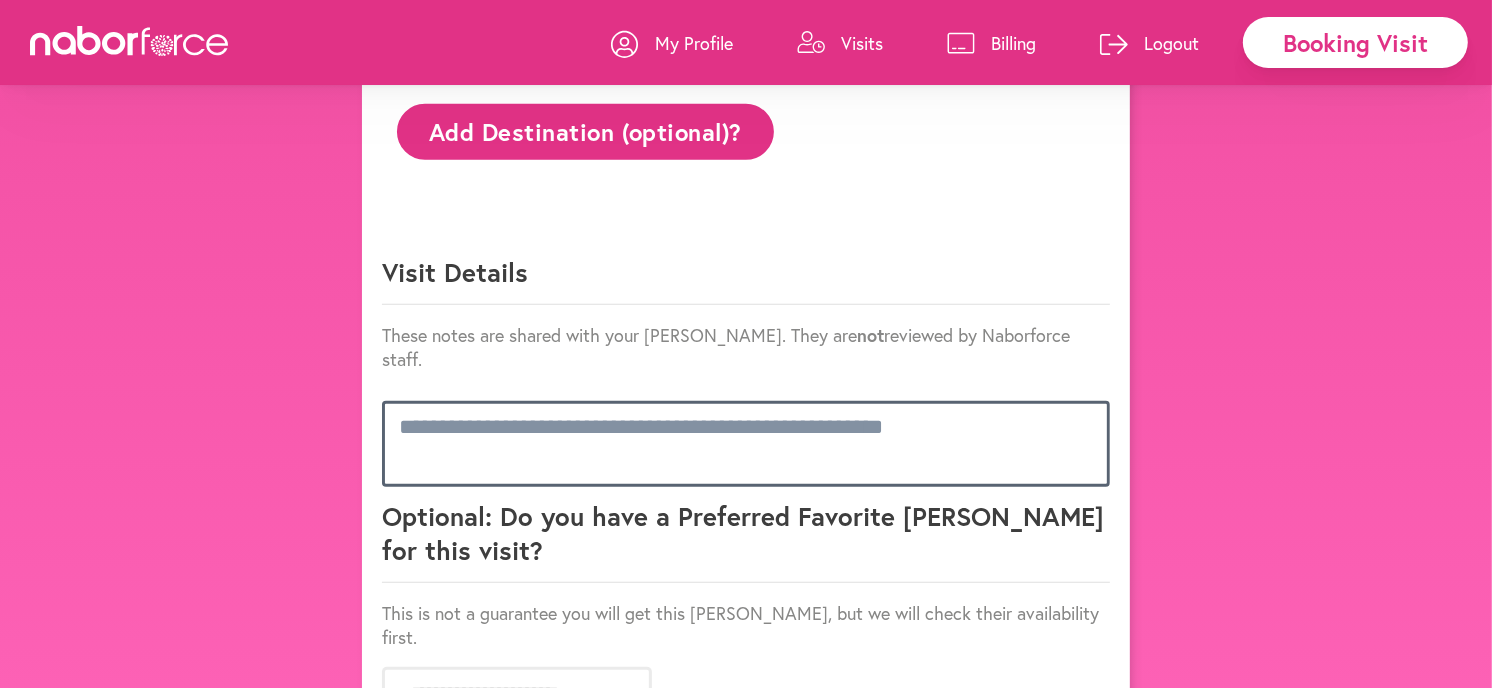 click at bounding box center (746, 444) 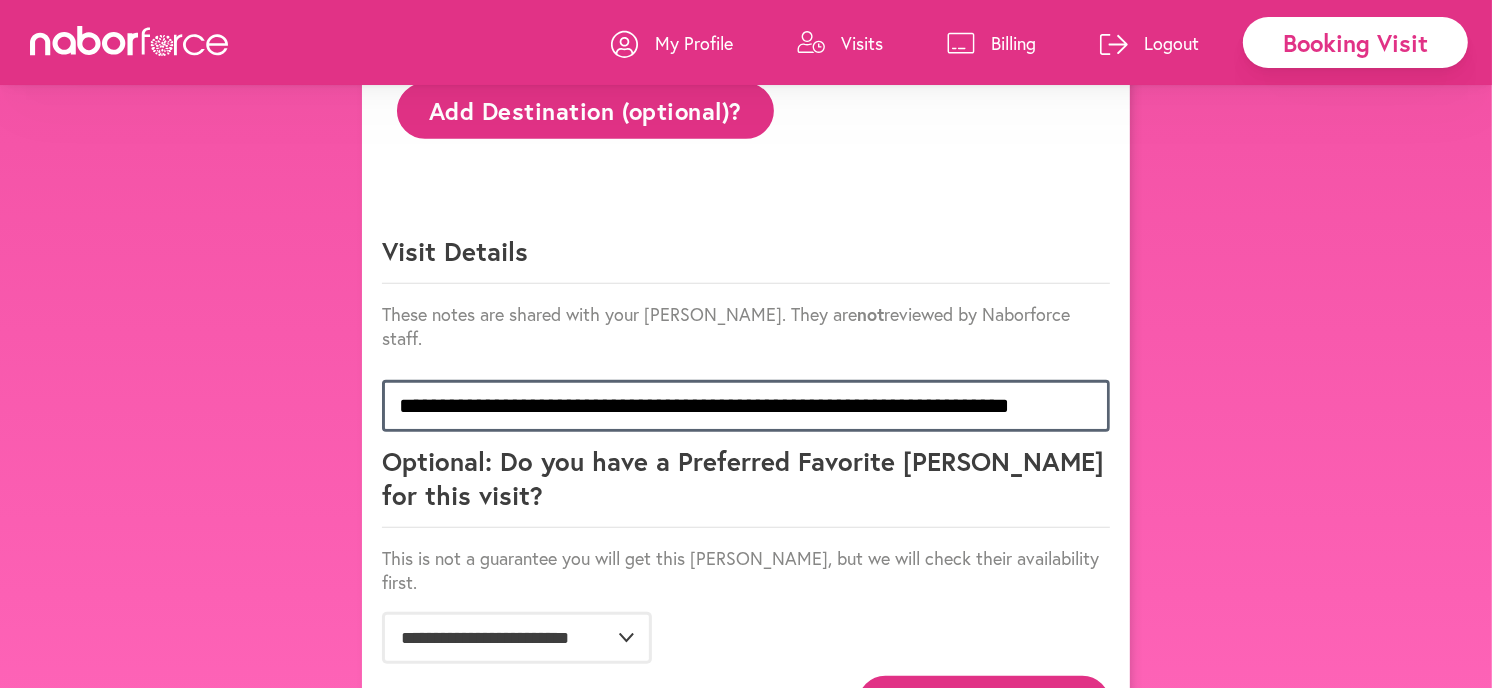 scroll, scrollTop: 1166, scrollLeft: 0, axis: vertical 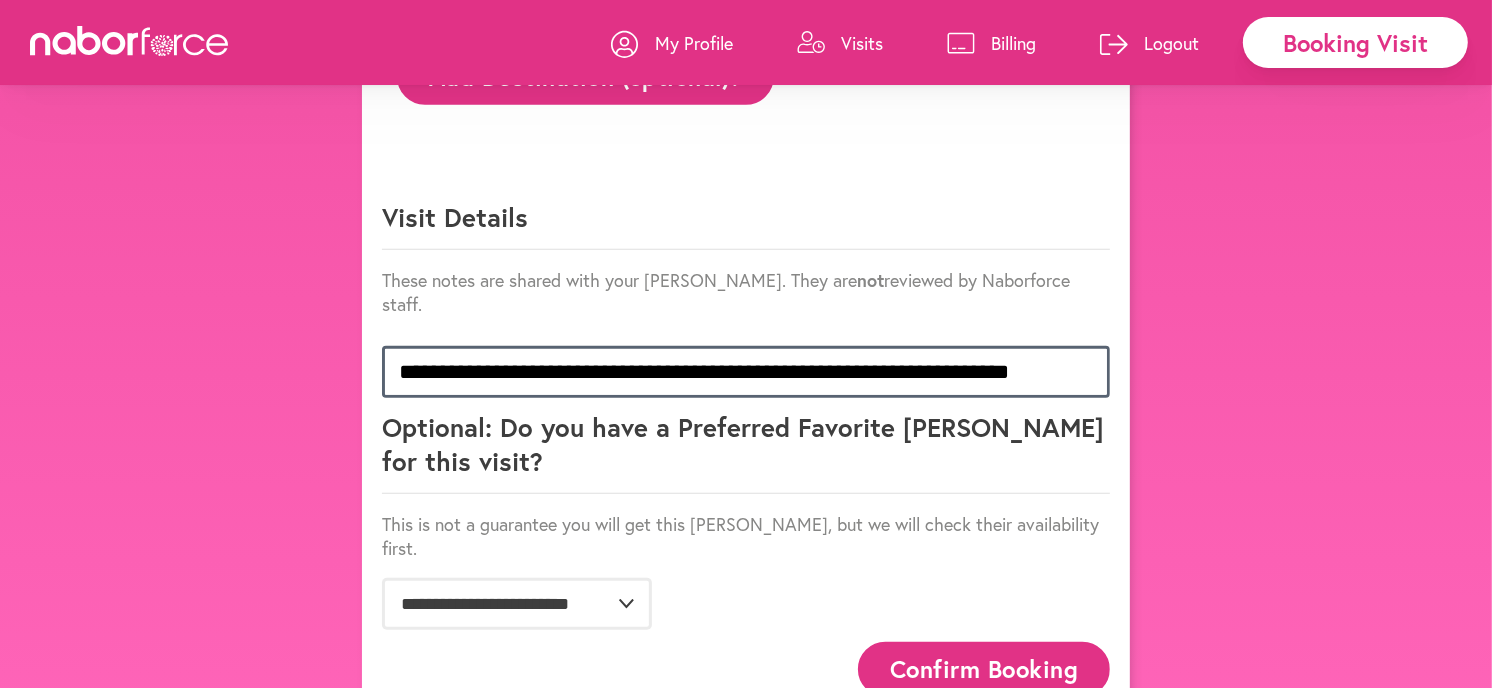 type on "**********" 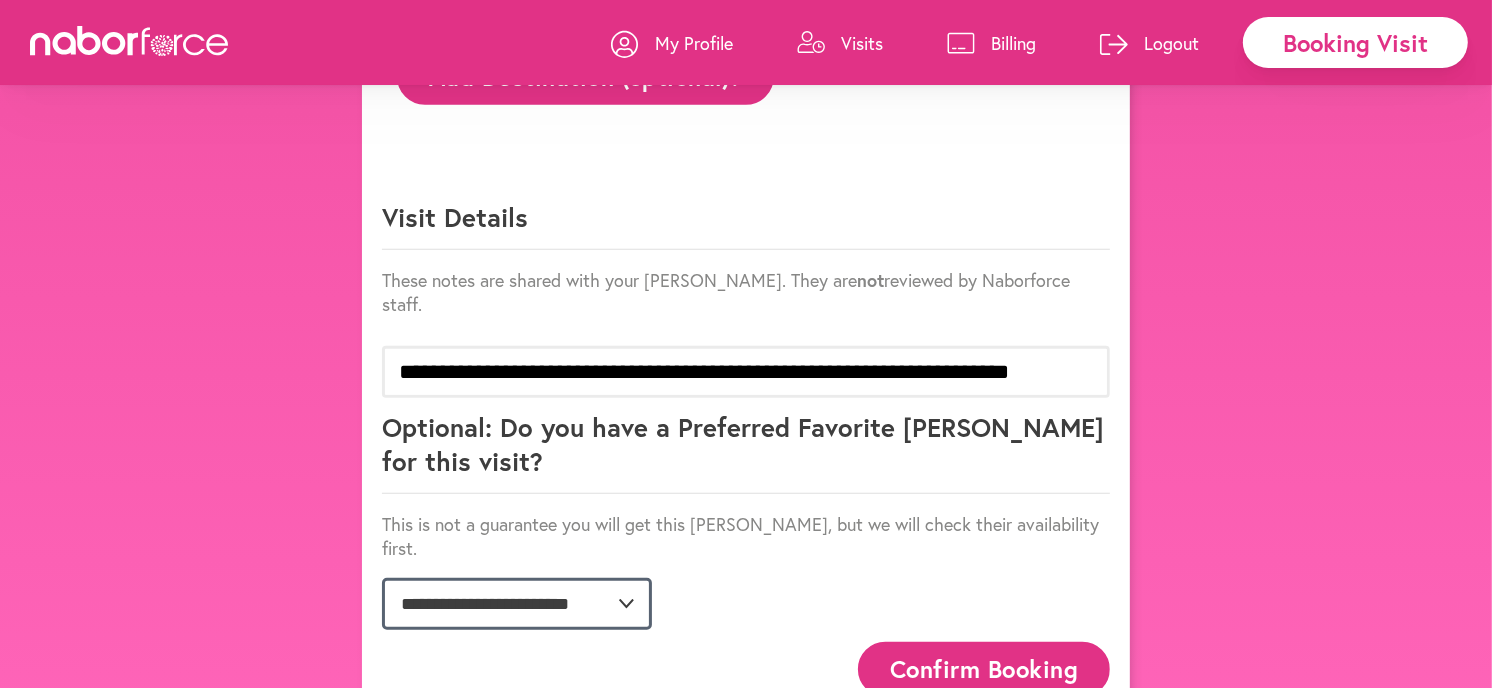 click on "**********" 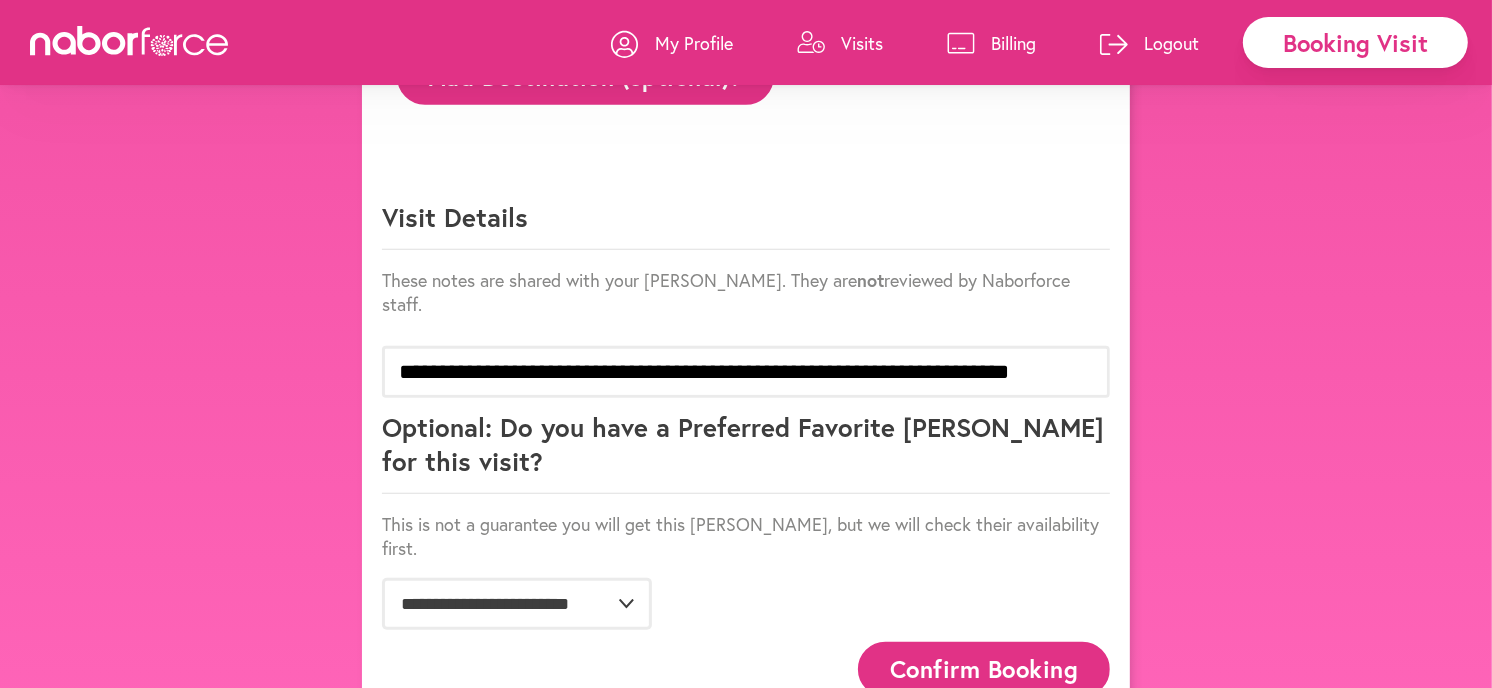 click on "Confirm Booking" at bounding box center [984, 669] 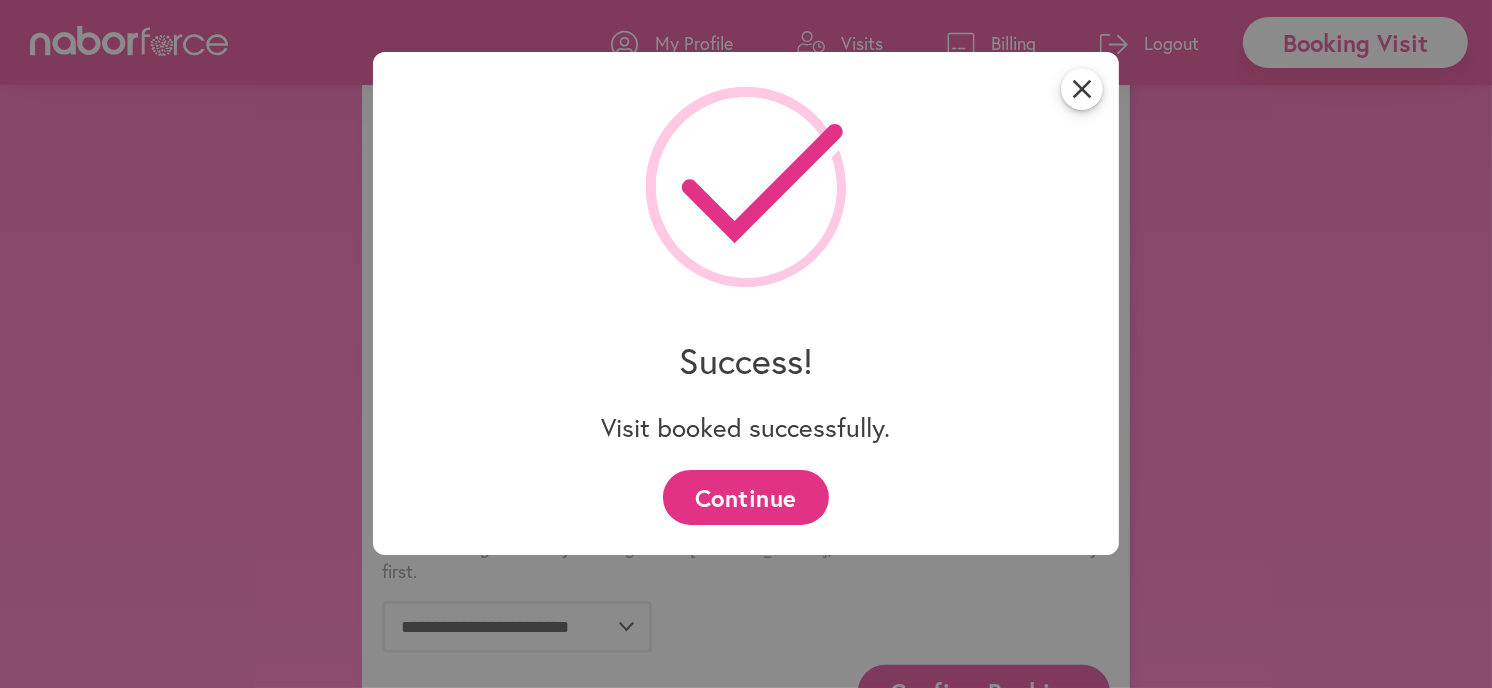 scroll, scrollTop: 1166, scrollLeft: 0, axis: vertical 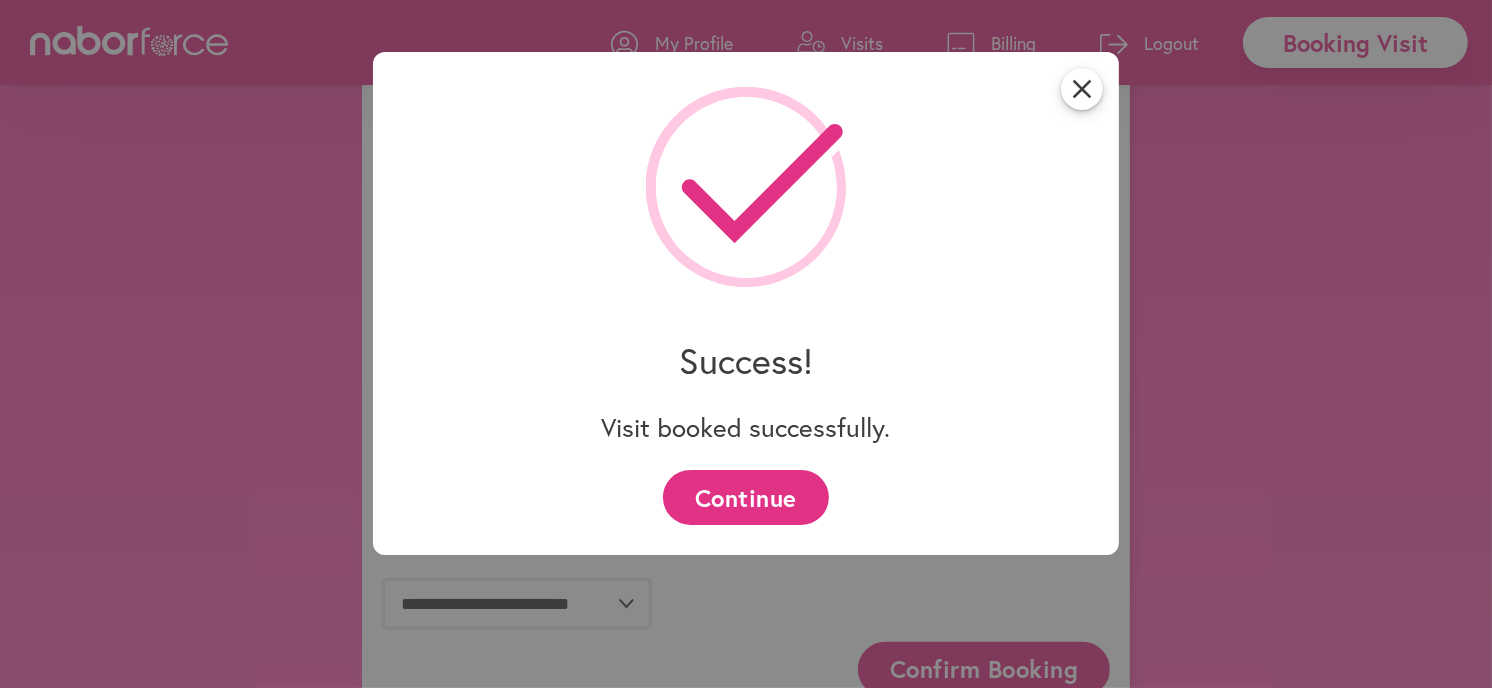 click on "Continue" at bounding box center (745, 497) 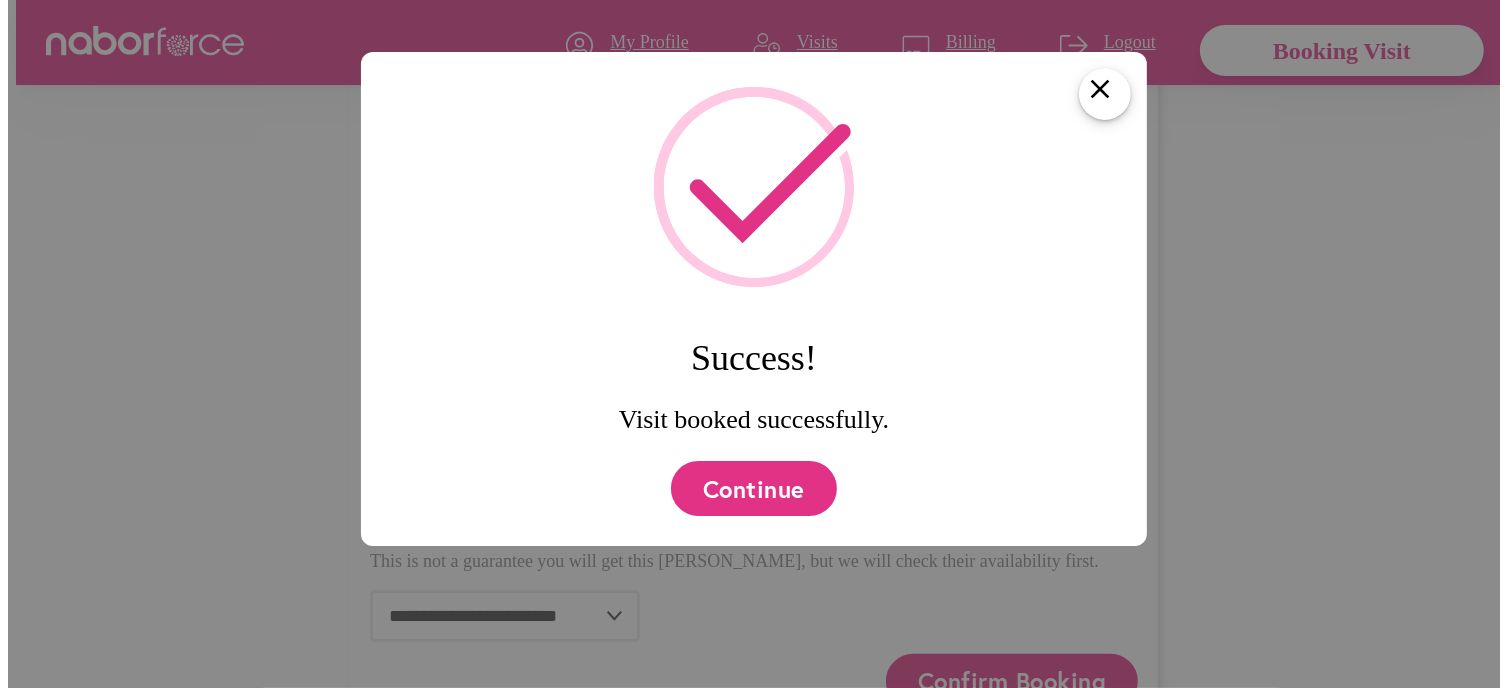scroll, scrollTop: 0, scrollLeft: 0, axis: both 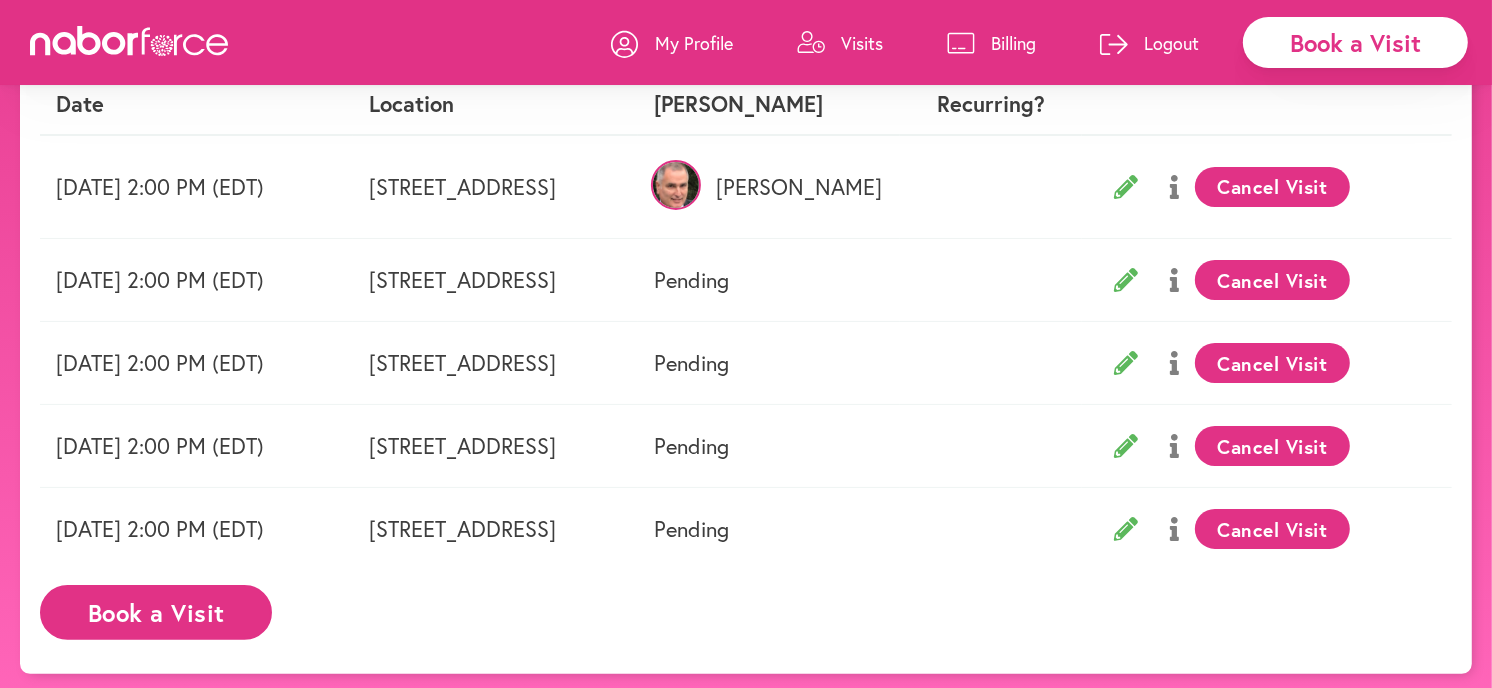 click on "Book a Visit" at bounding box center [1355, 42] 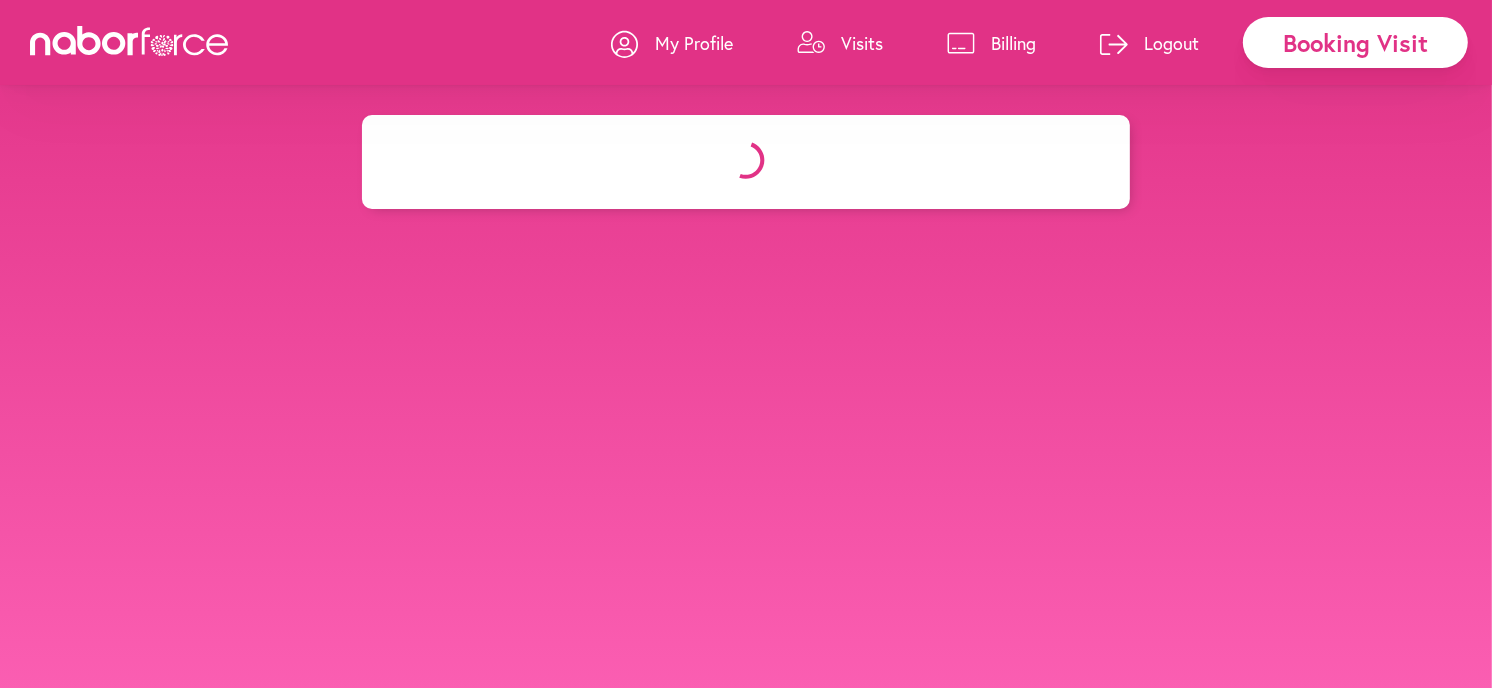 scroll, scrollTop: 0, scrollLeft: 0, axis: both 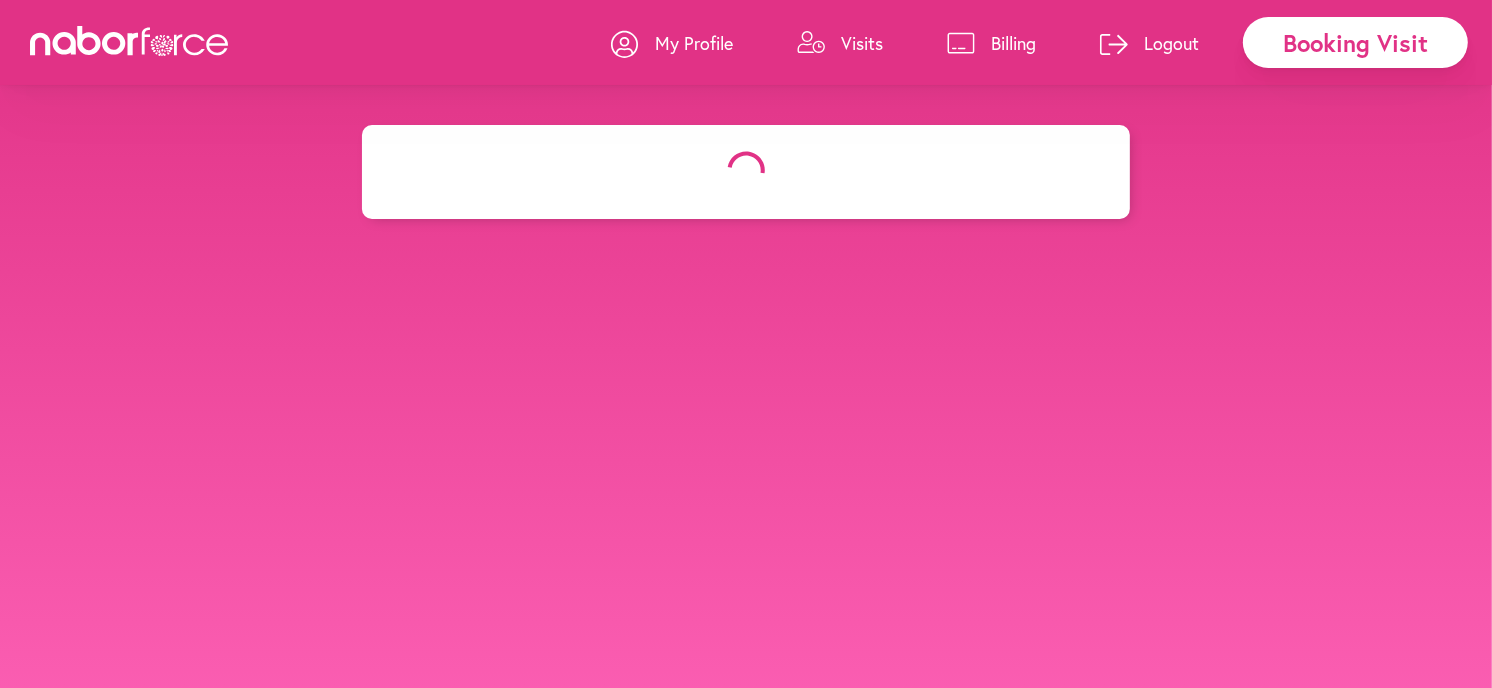 click on "Visits" at bounding box center (862, 43) 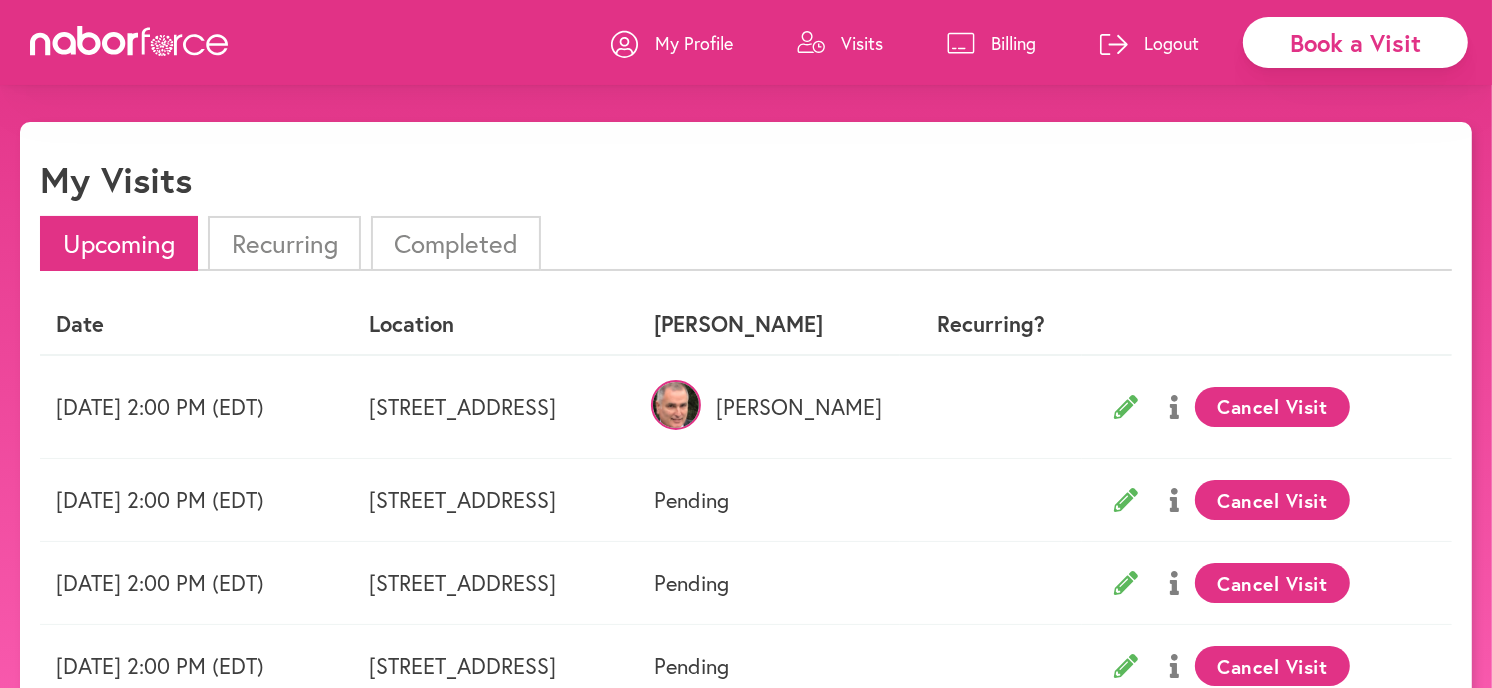 scroll, scrollTop: 1, scrollLeft: 0, axis: vertical 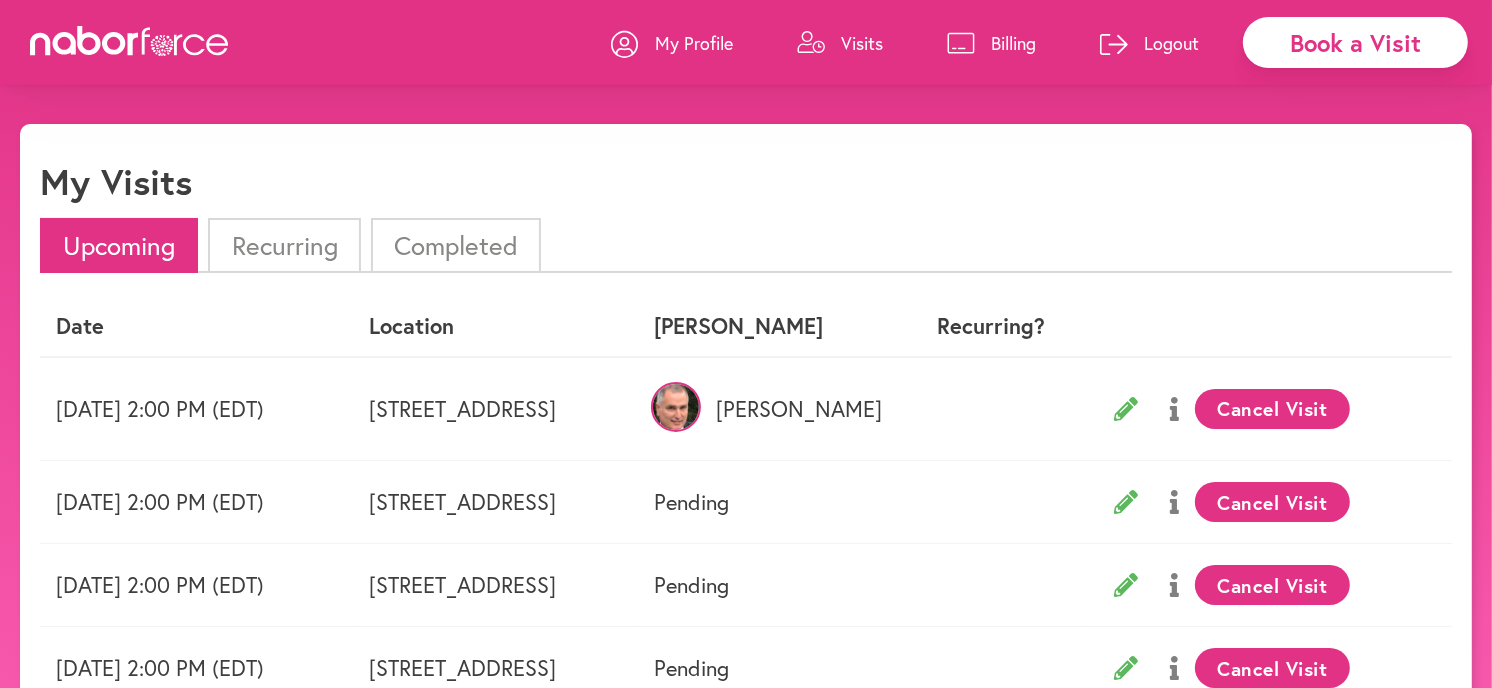 click on "Book a Visit" at bounding box center [1355, 42] 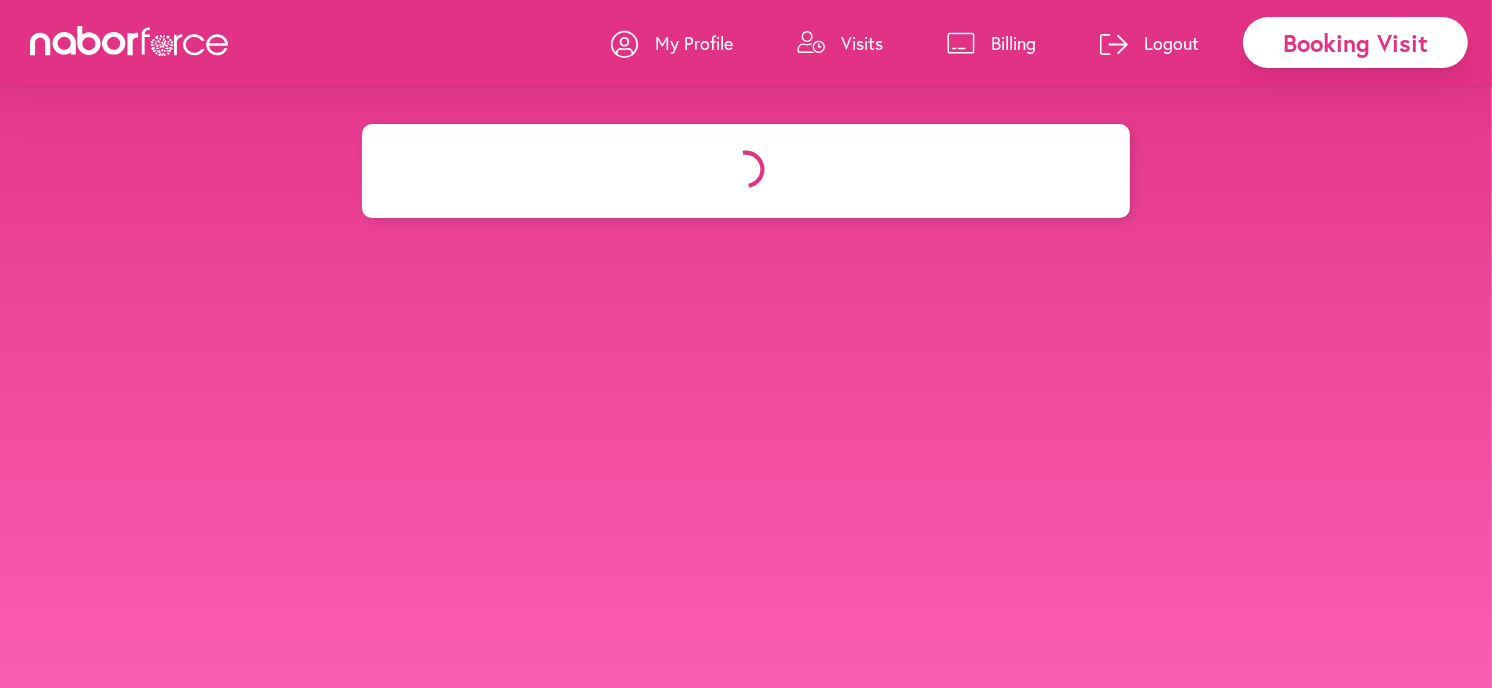 scroll, scrollTop: 0, scrollLeft: 0, axis: both 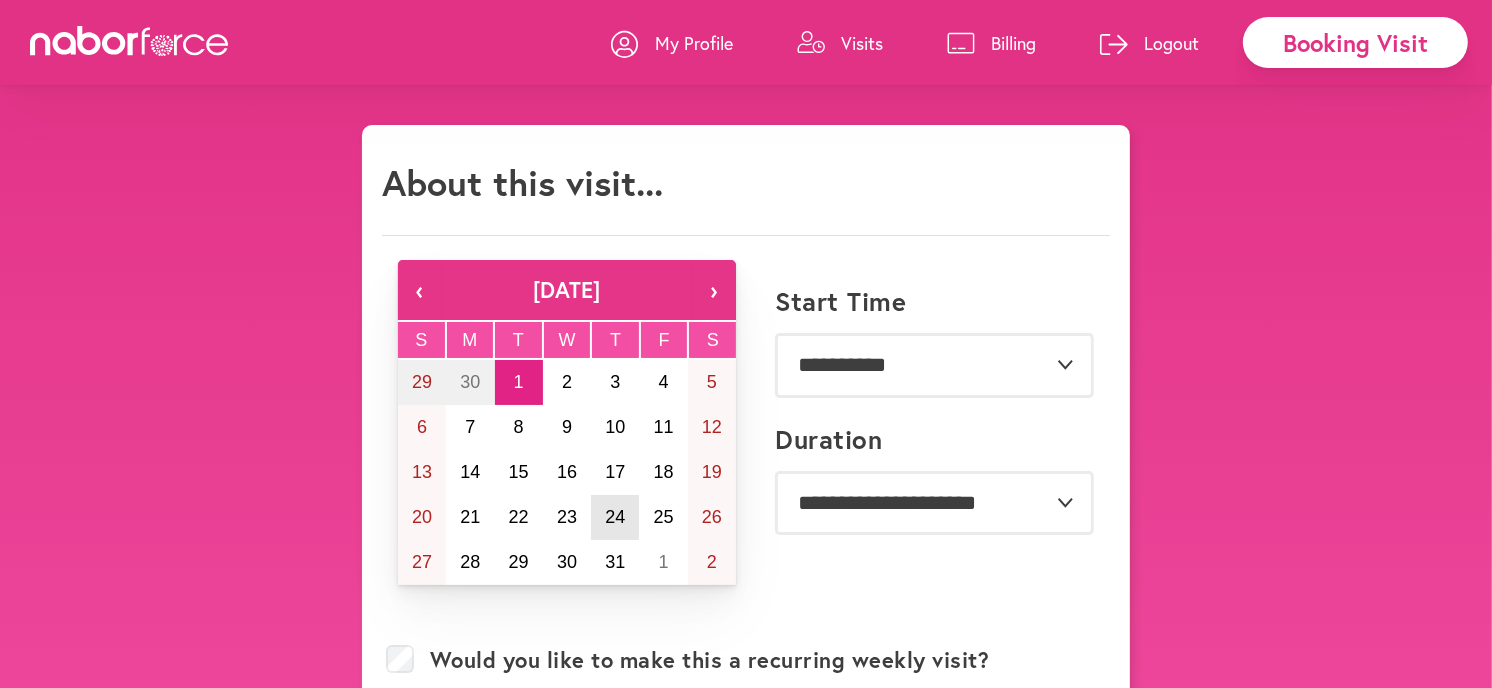 click on "24" at bounding box center (615, 517) 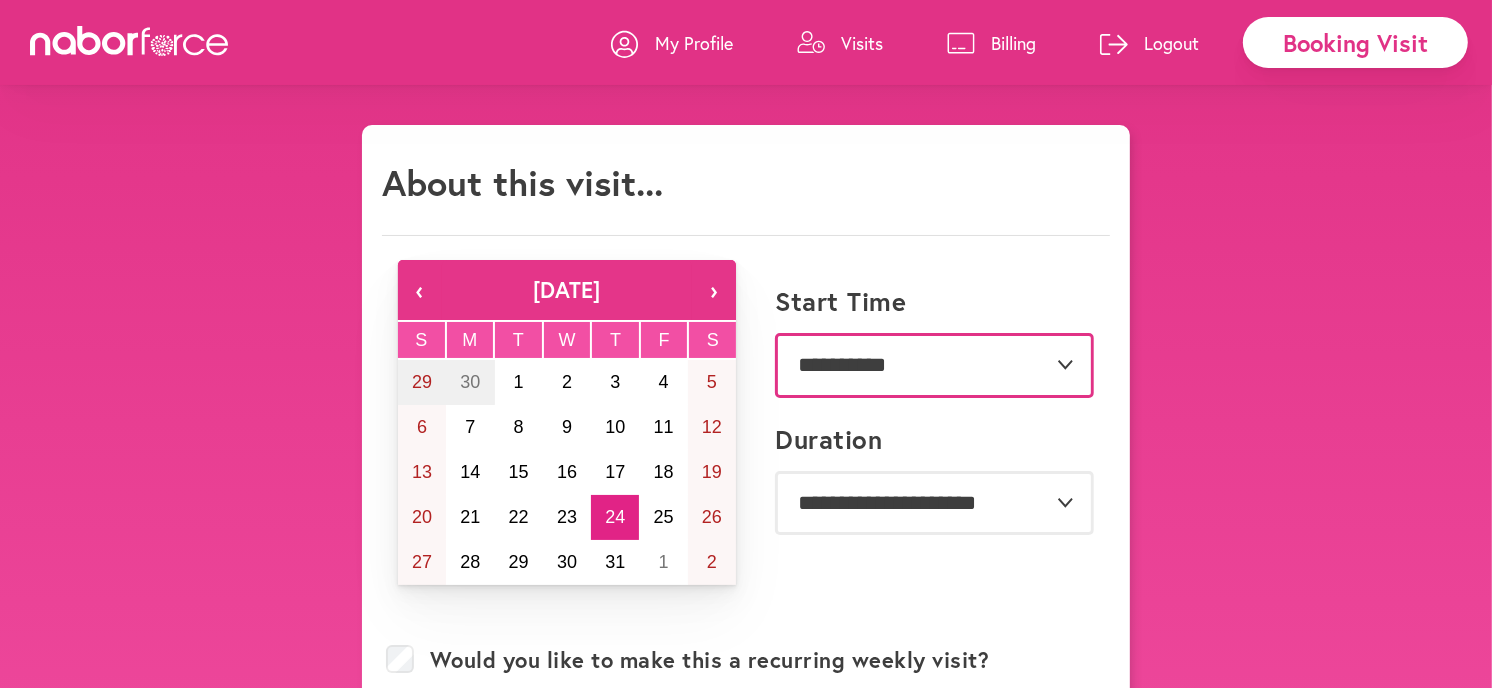 click on "**********" at bounding box center [934, 365] 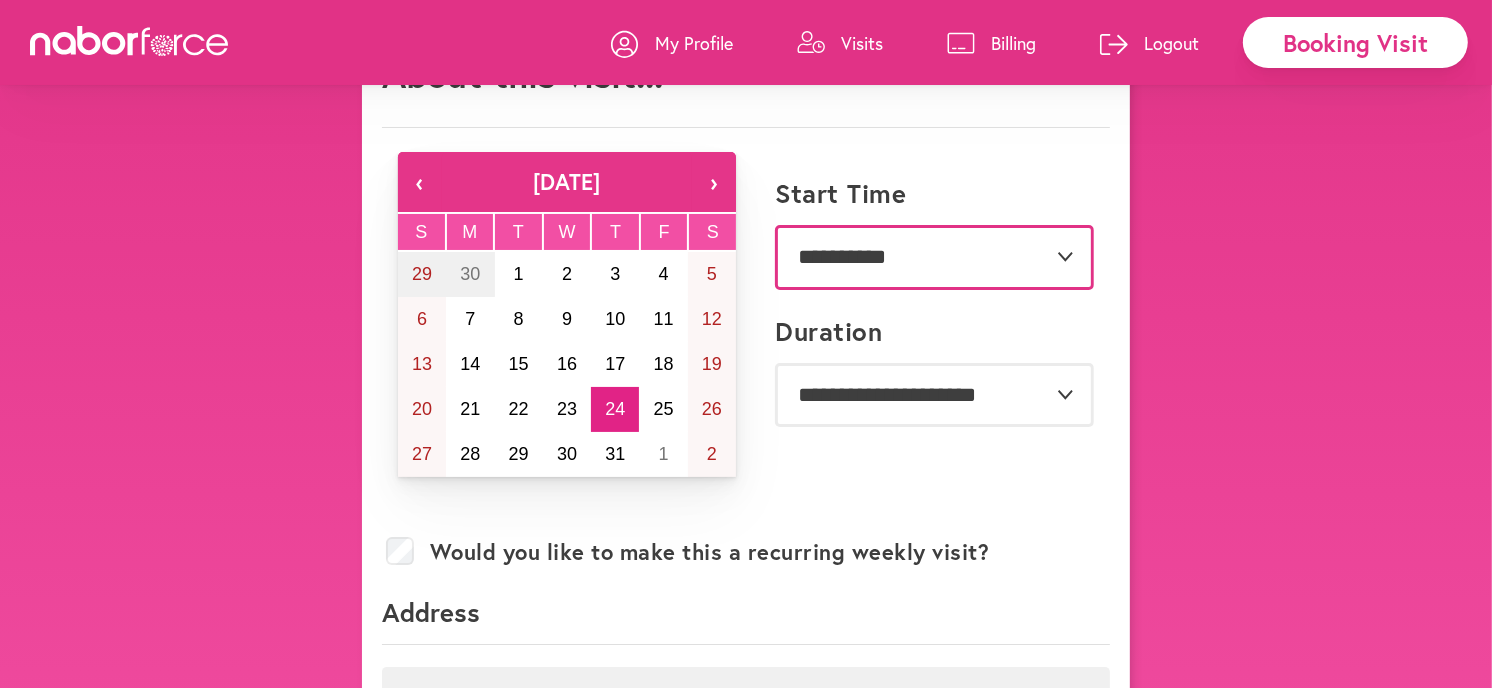 scroll, scrollTop: 0, scrollLeft: 0, axis: both 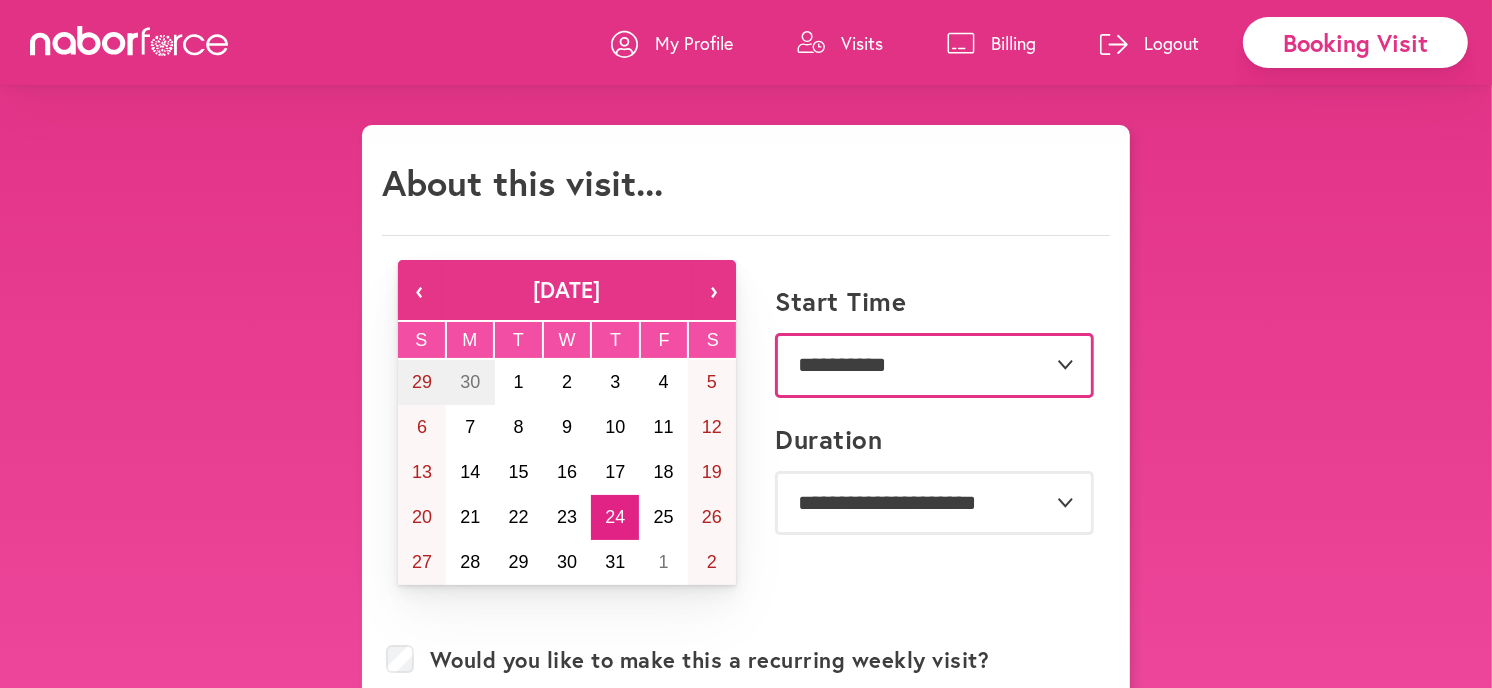 click on "**********" at bounding box center (934, 365) 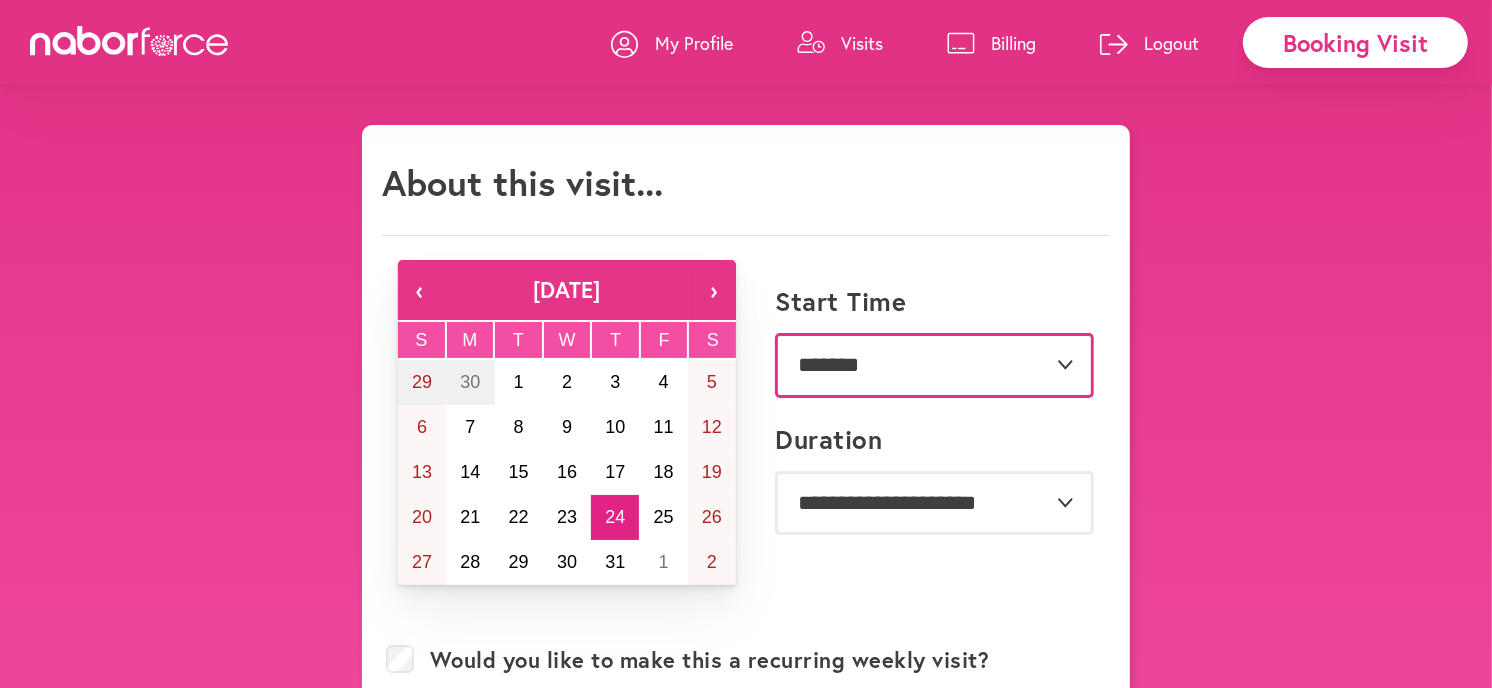 click on "**********" at bounding box center (934, 365) 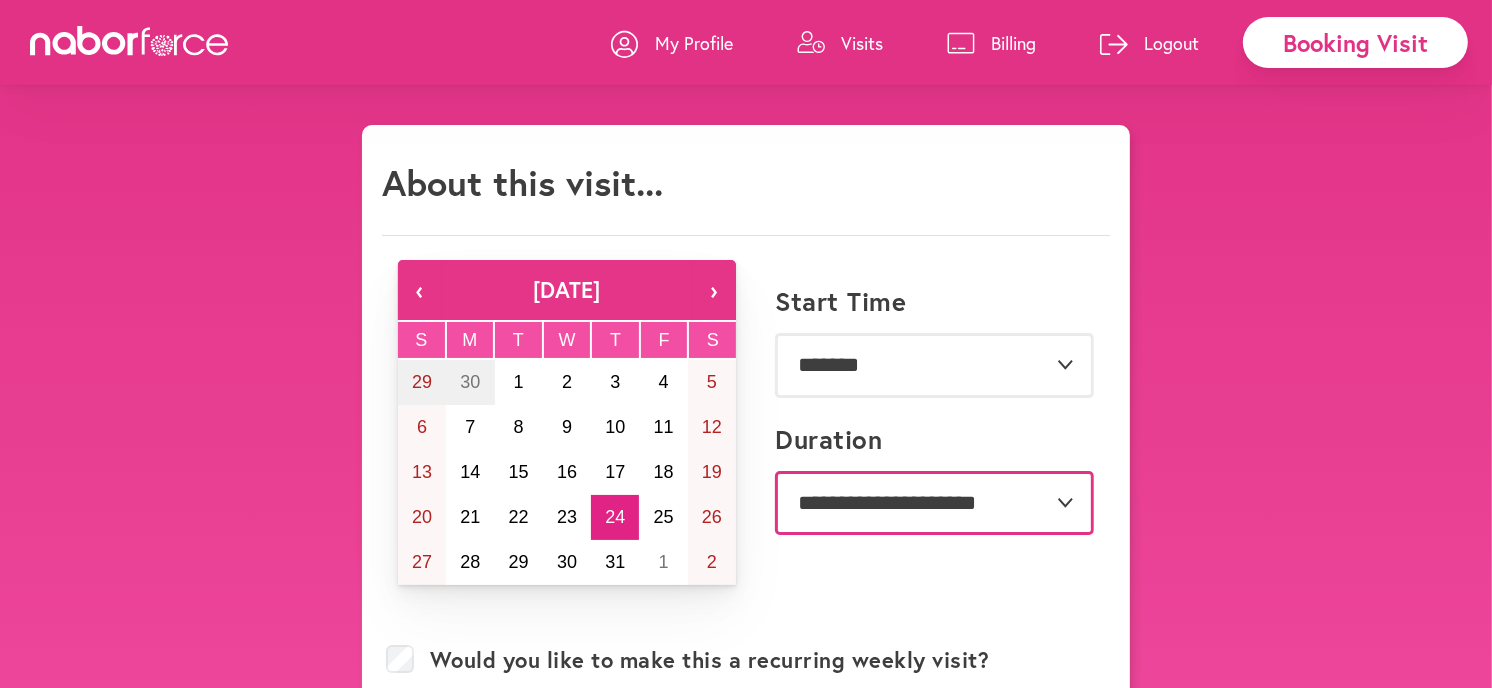 click on "**********" at bounding box center [934, 503] 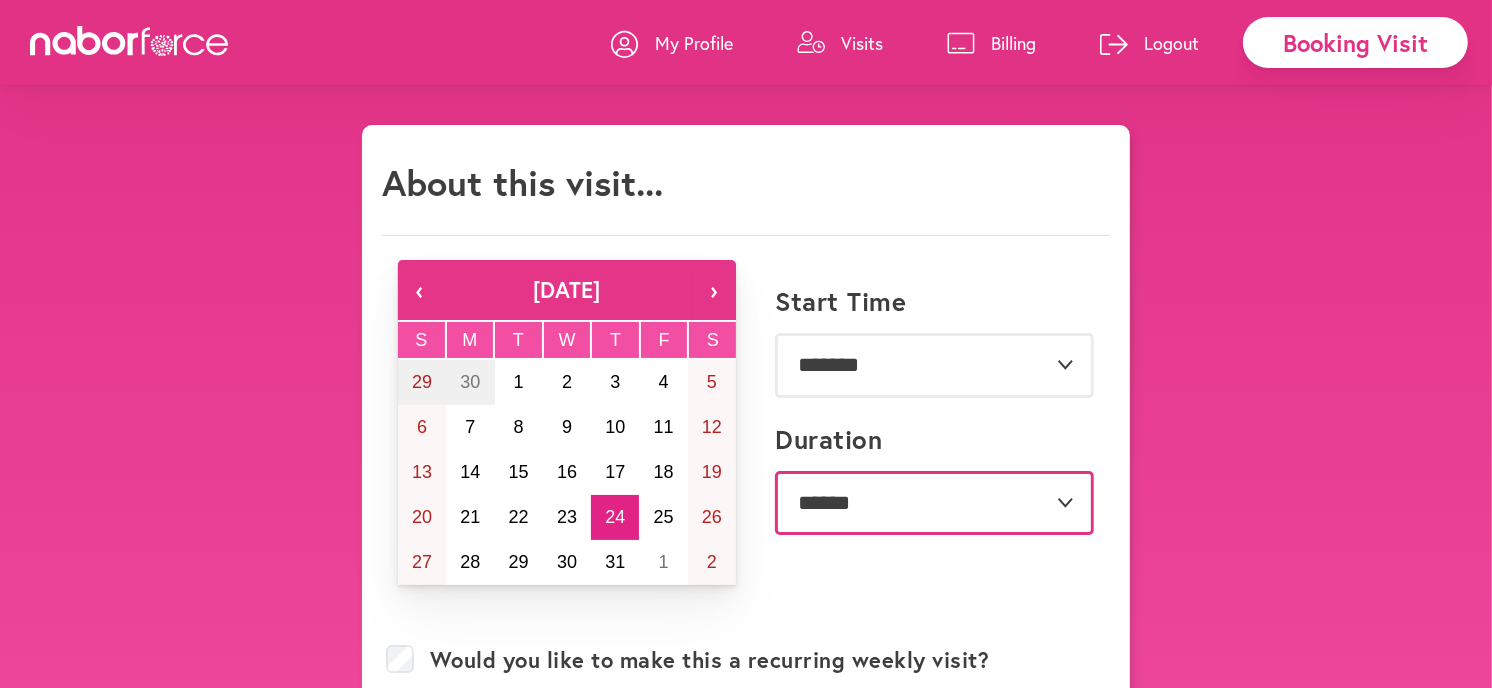 click on "**********" at bounding box center (934, 503) 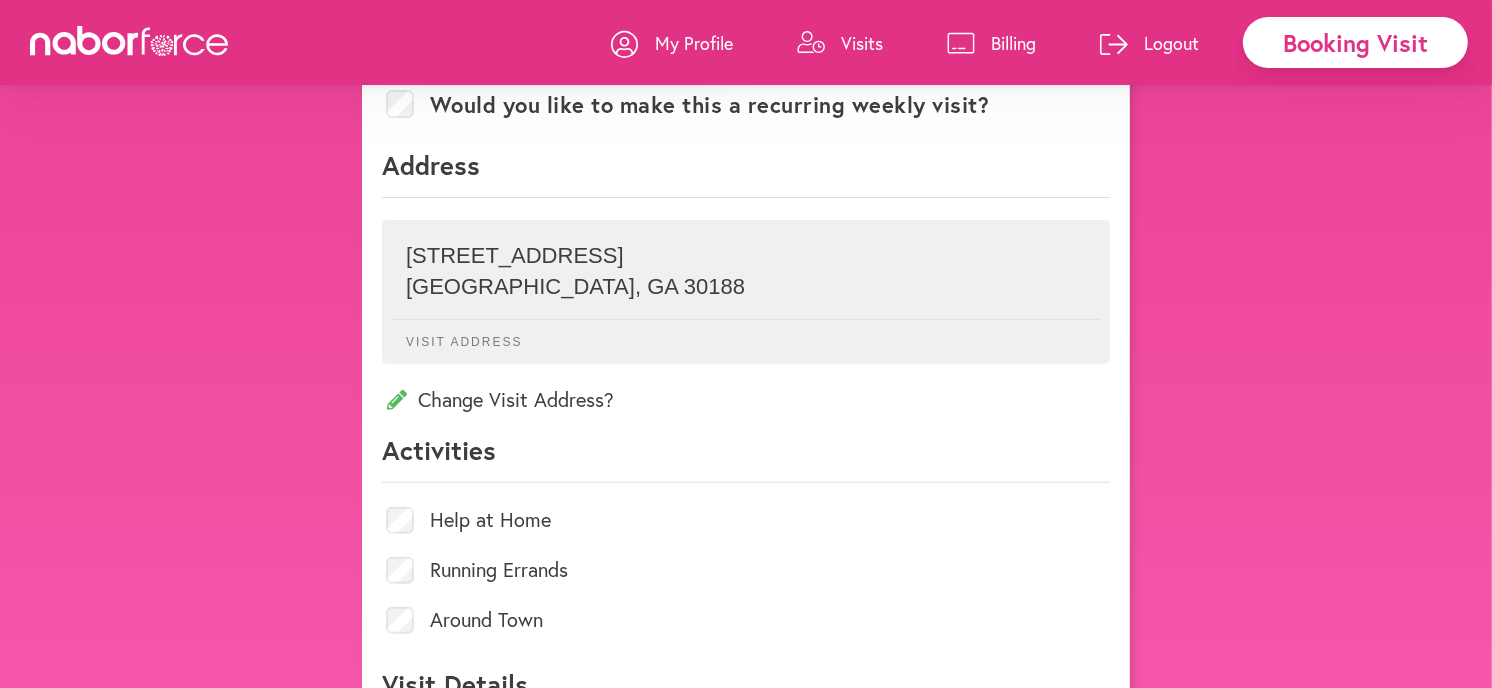 scroll, scrollTop: 666, scrollLeft: 0, axis: vertical 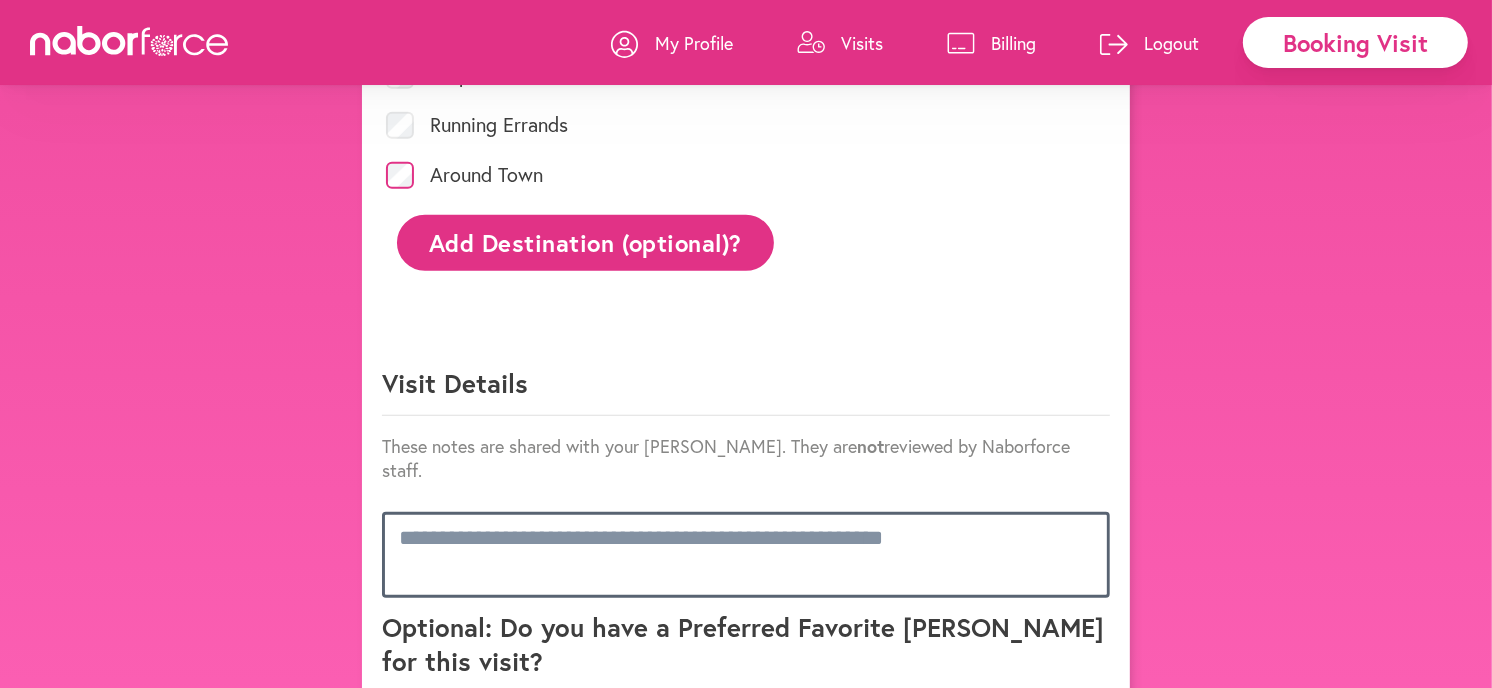 click at bounding box center [746, 555] 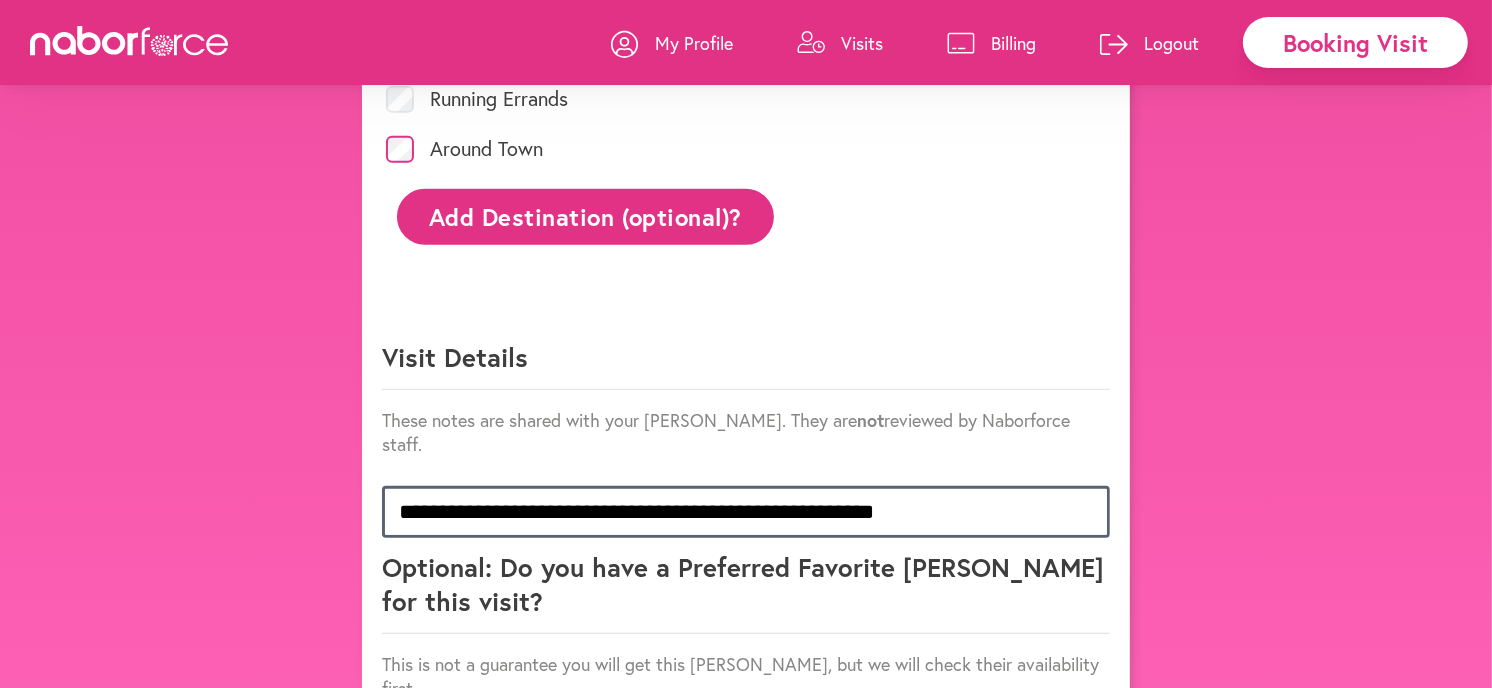 scroll, scrollTop: 1166, scrollLeft: 0, axis: vertical 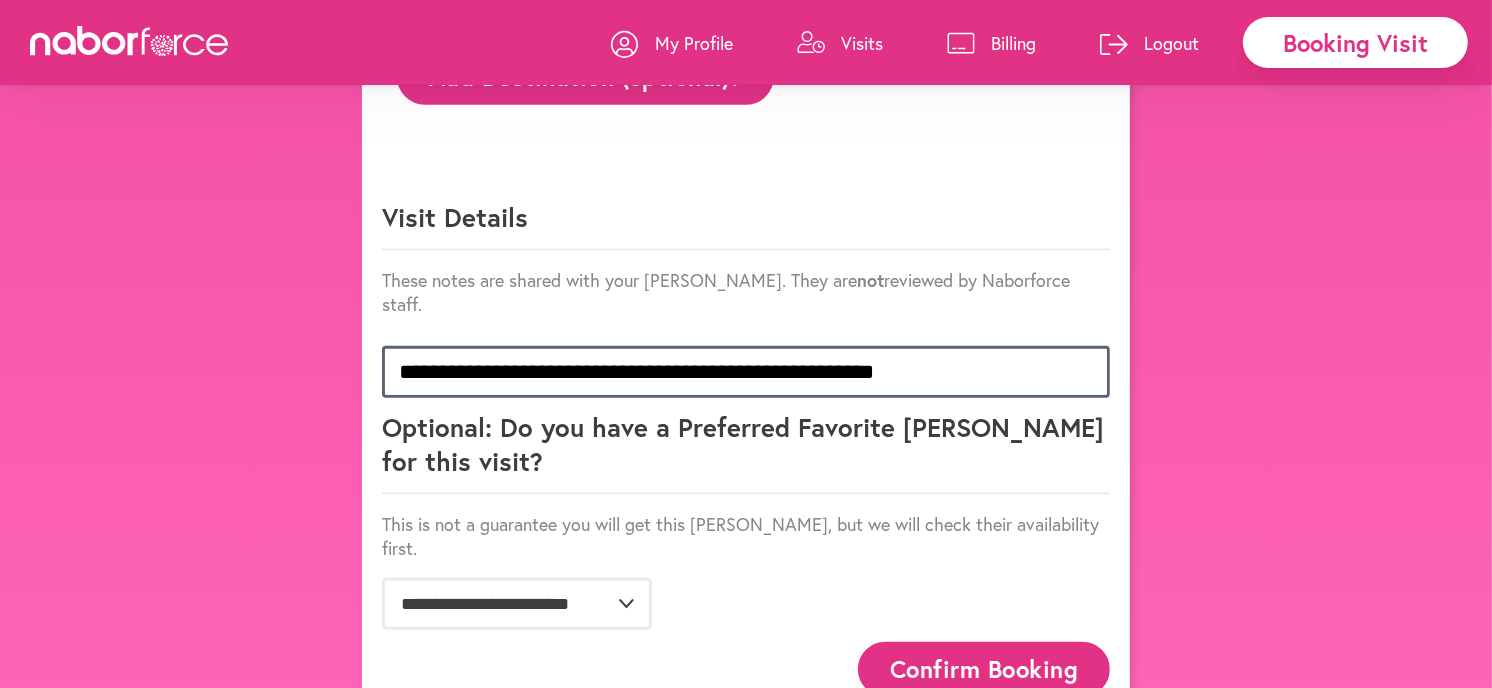 type on "**********" 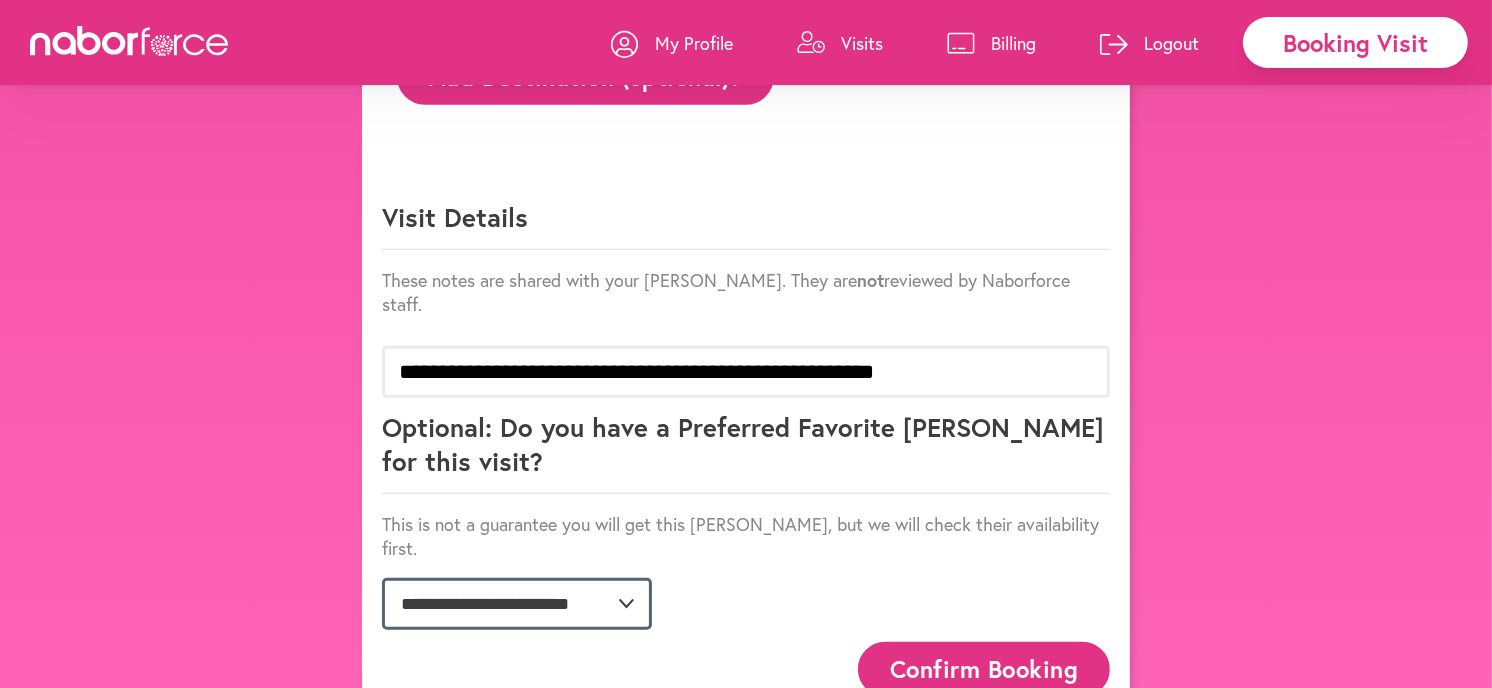 click on "**********" 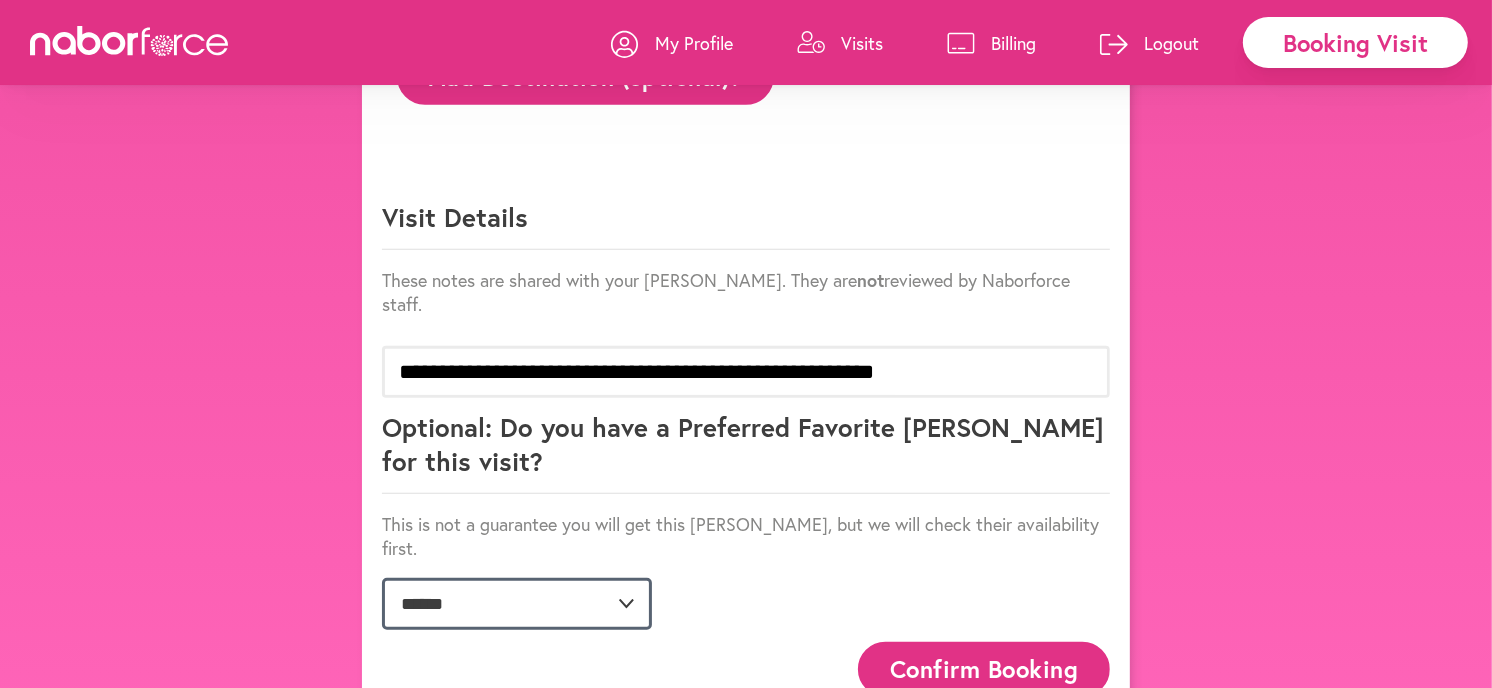 click on "**********" 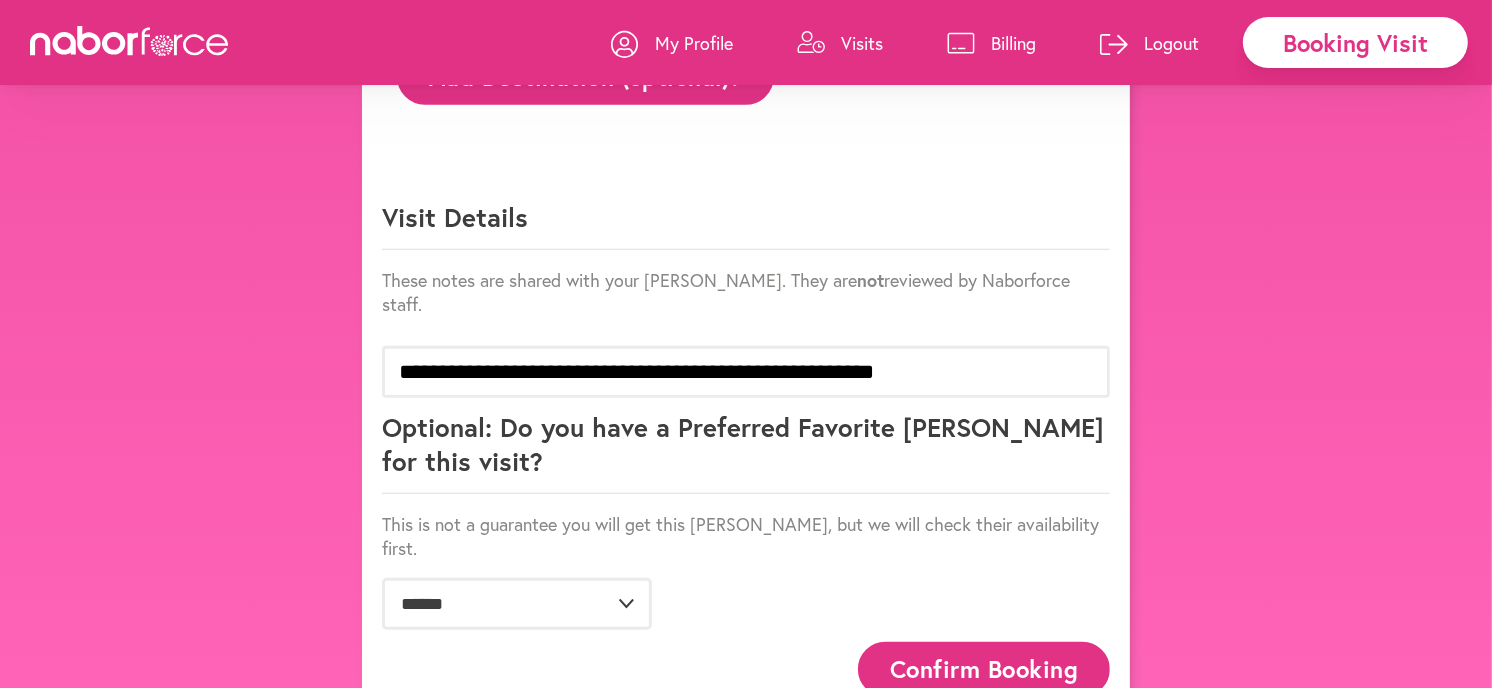 click on "Confirm Booking" at bounding box center (984, 669) 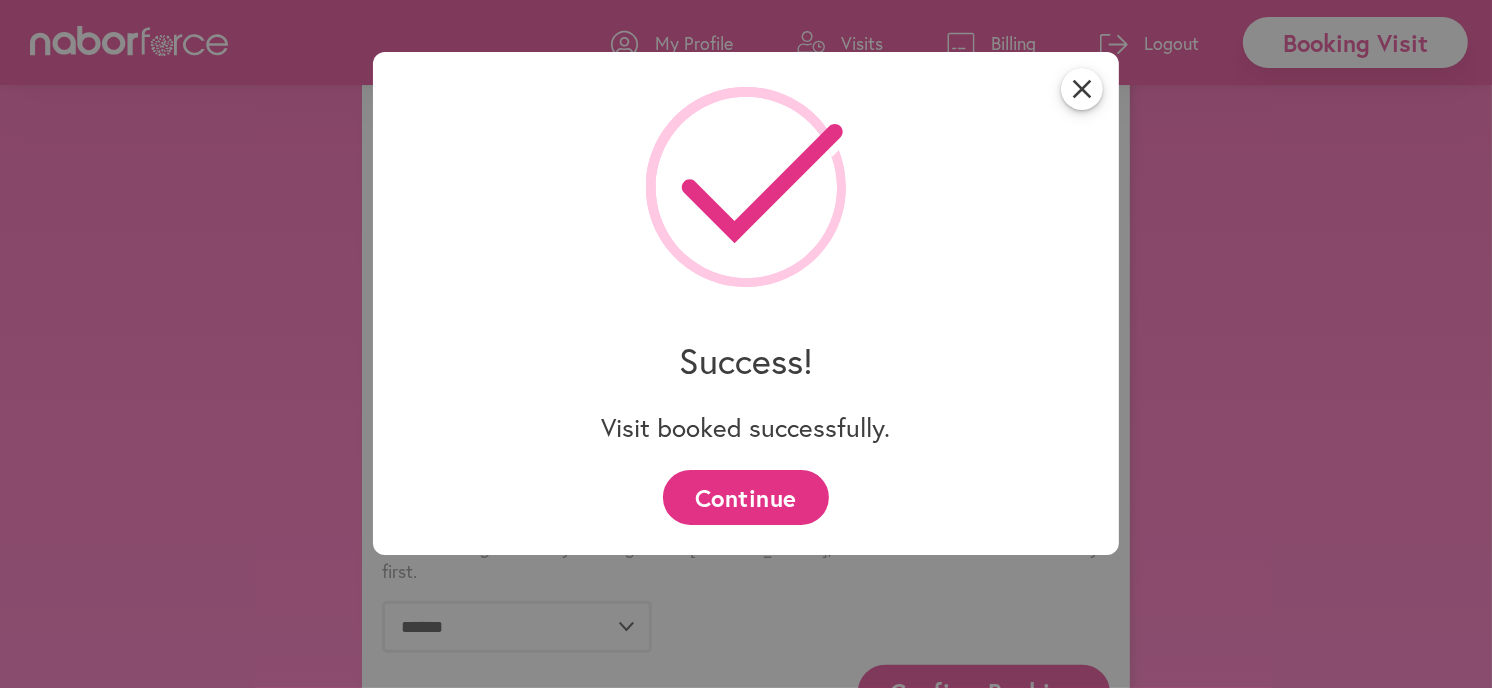 scroll, scrollTop: 1166, scrollLeft: 0, axis: vertical 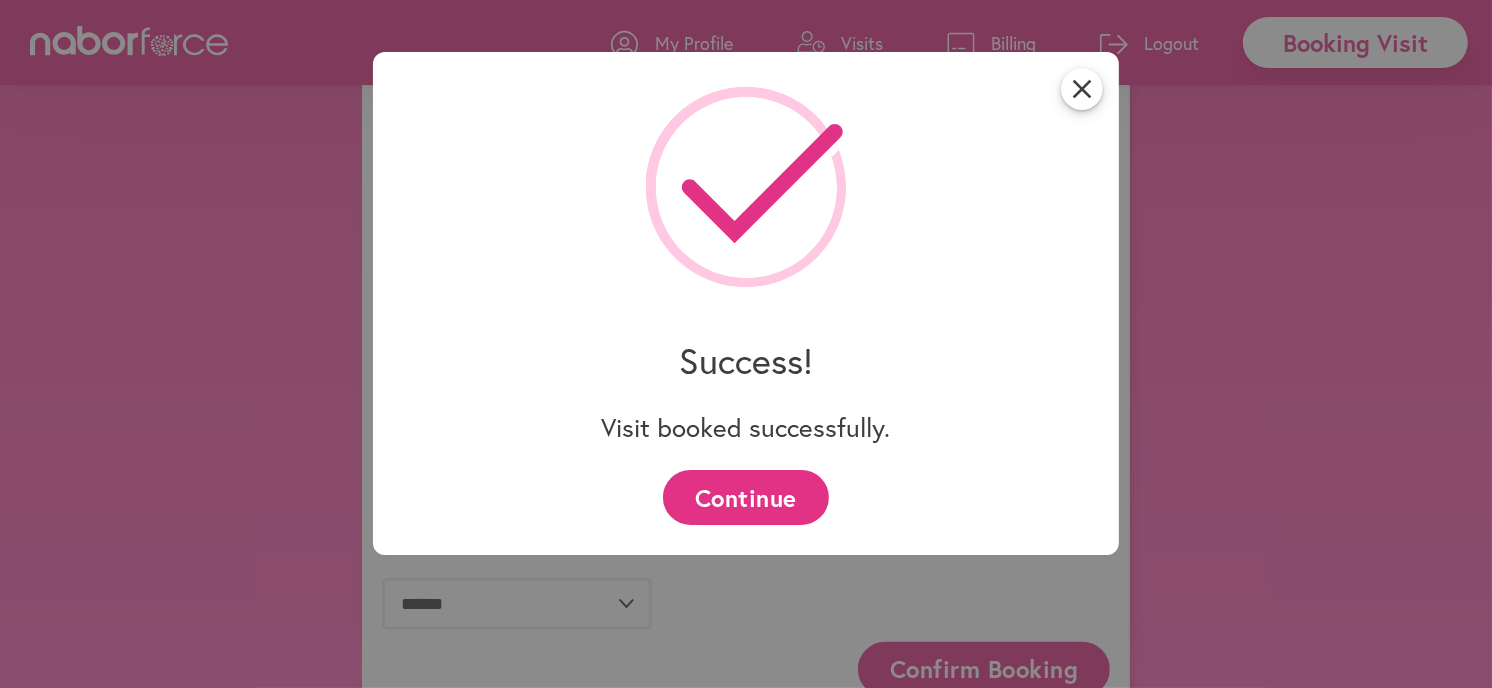 click on "Continue" at bounding box center [745, 497] 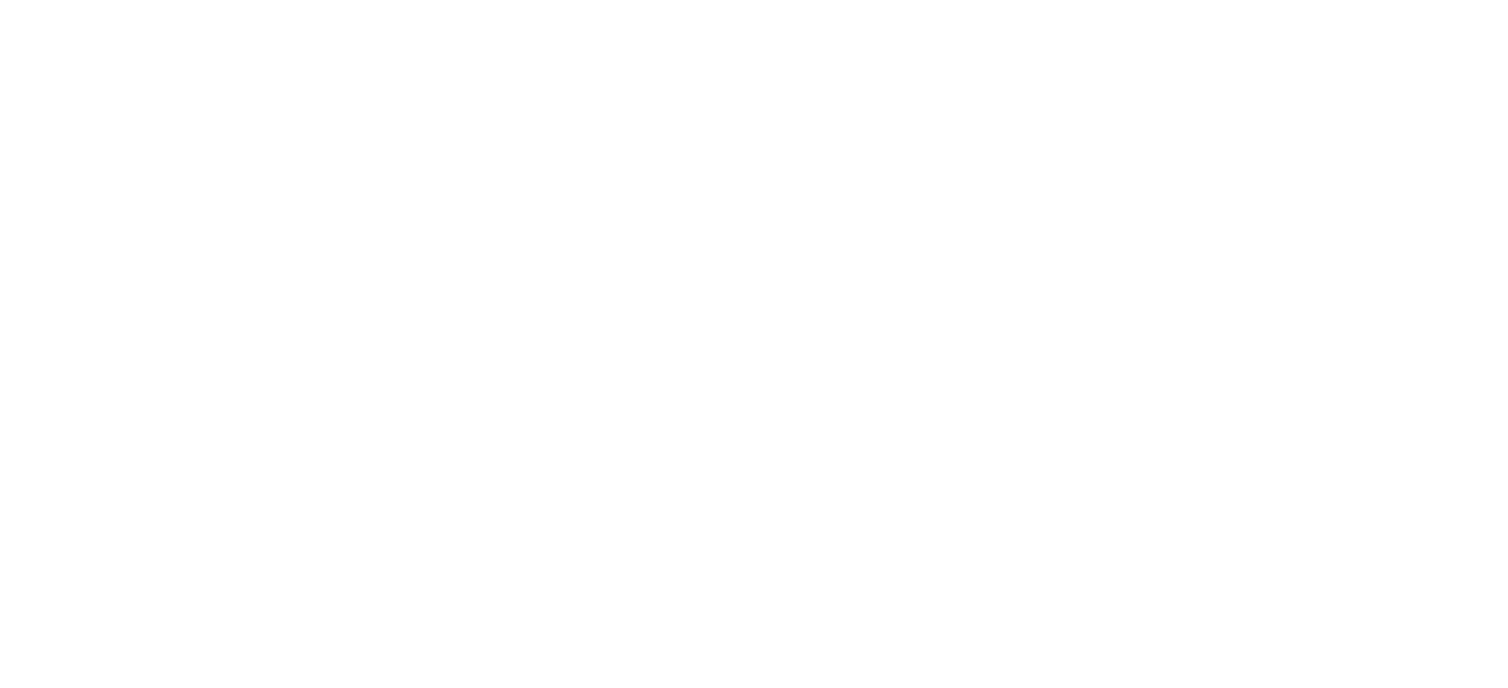 scroll, scrollTop: 0, scrollLeft: 0, axis: both 